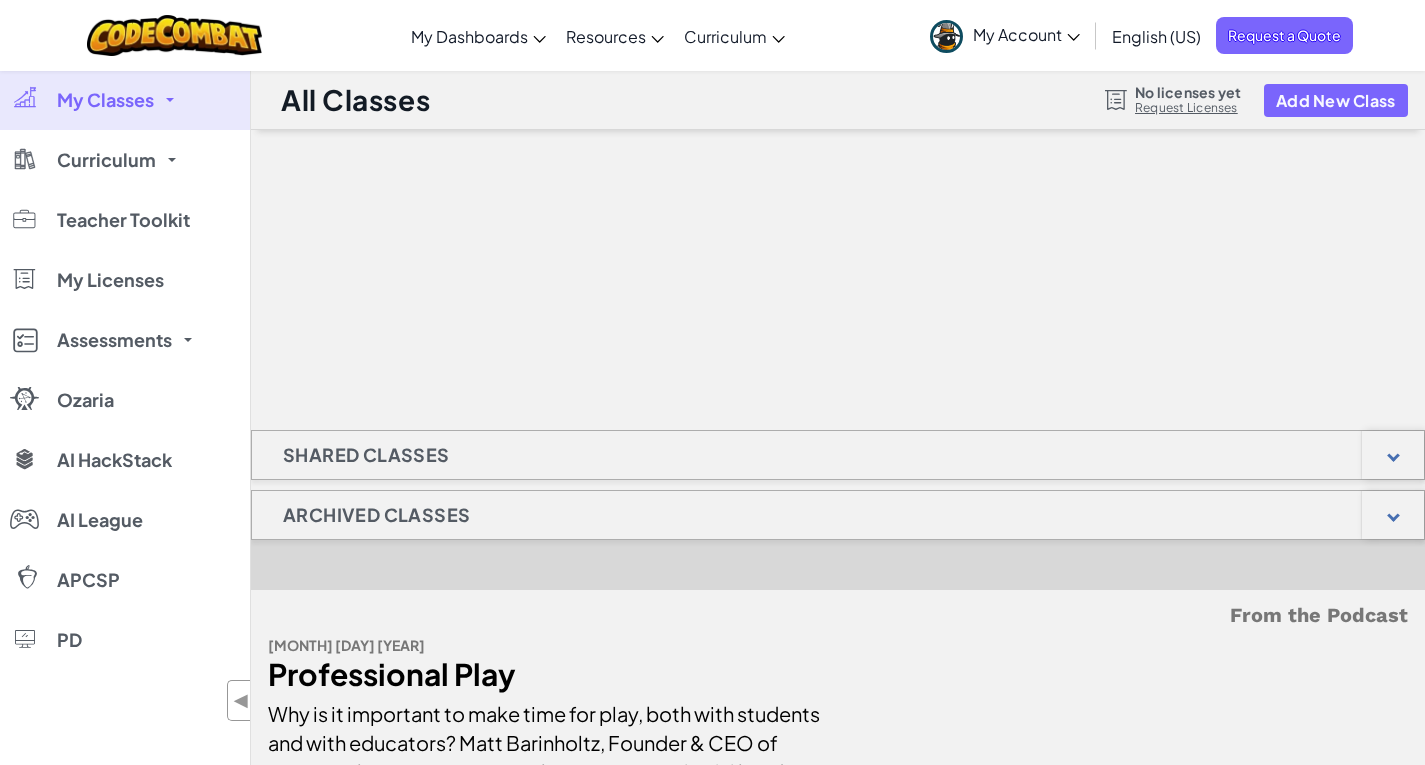 scroll, scrollTop: 0, scrollLeft: 0, axis: both 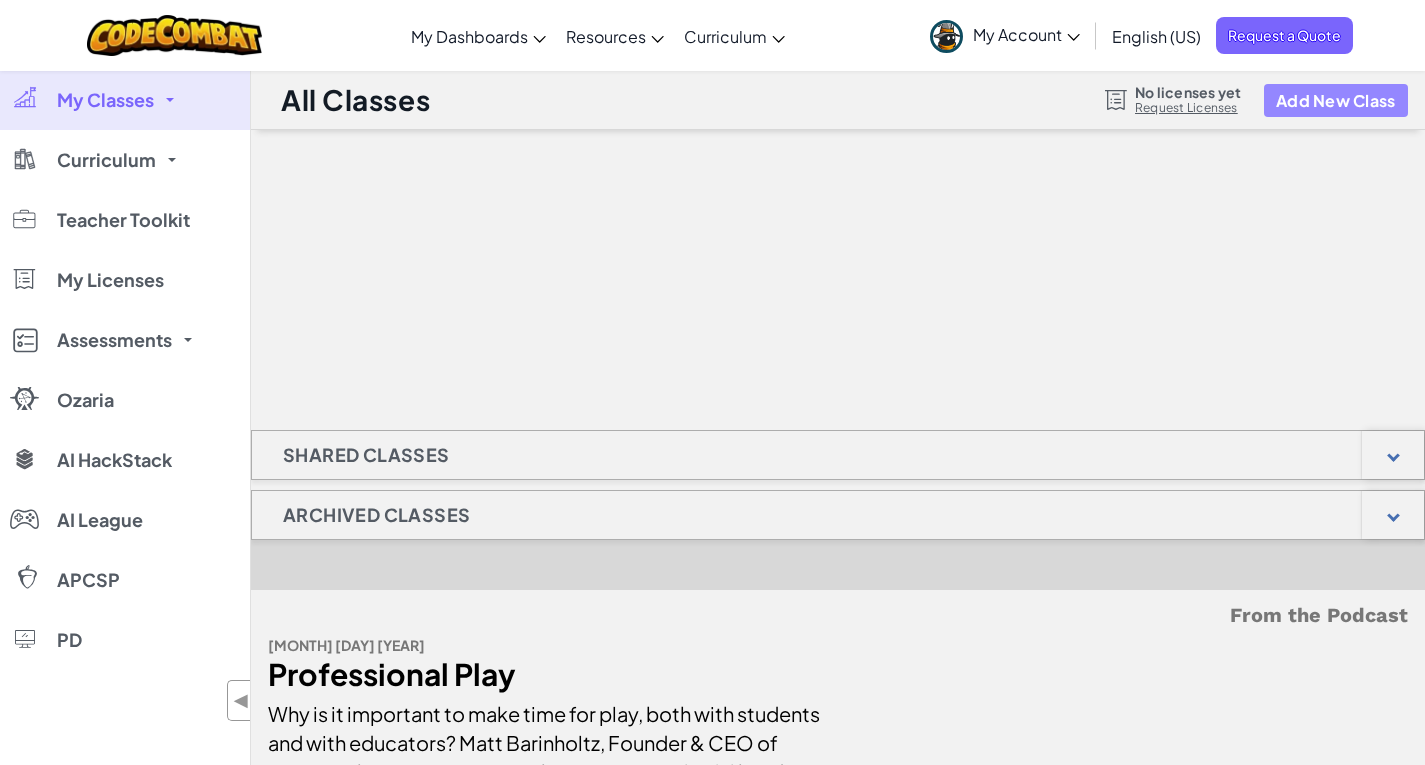 click on "Add New Class" at bounding box center (1336, 100) 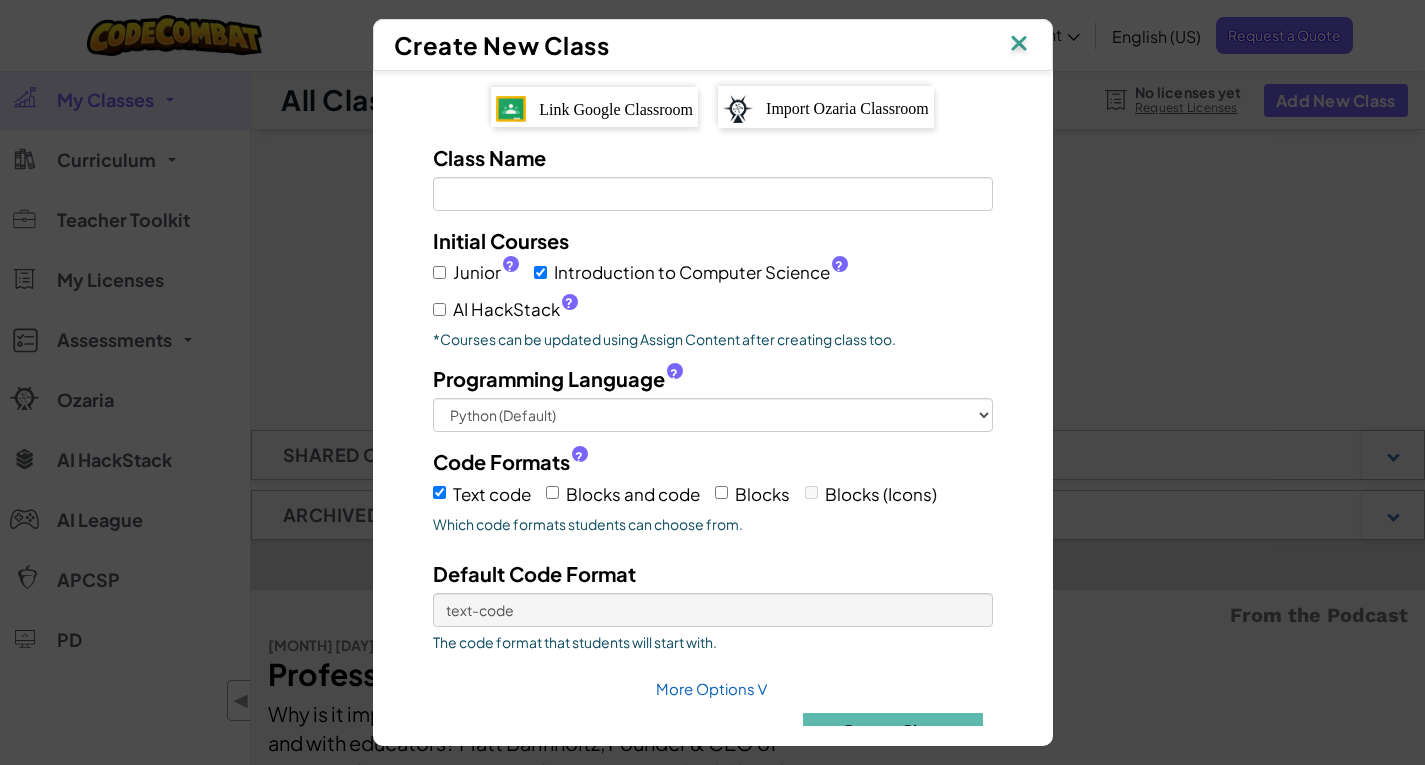 click on "Link Google Classroom" at bounding box center (594, 107) 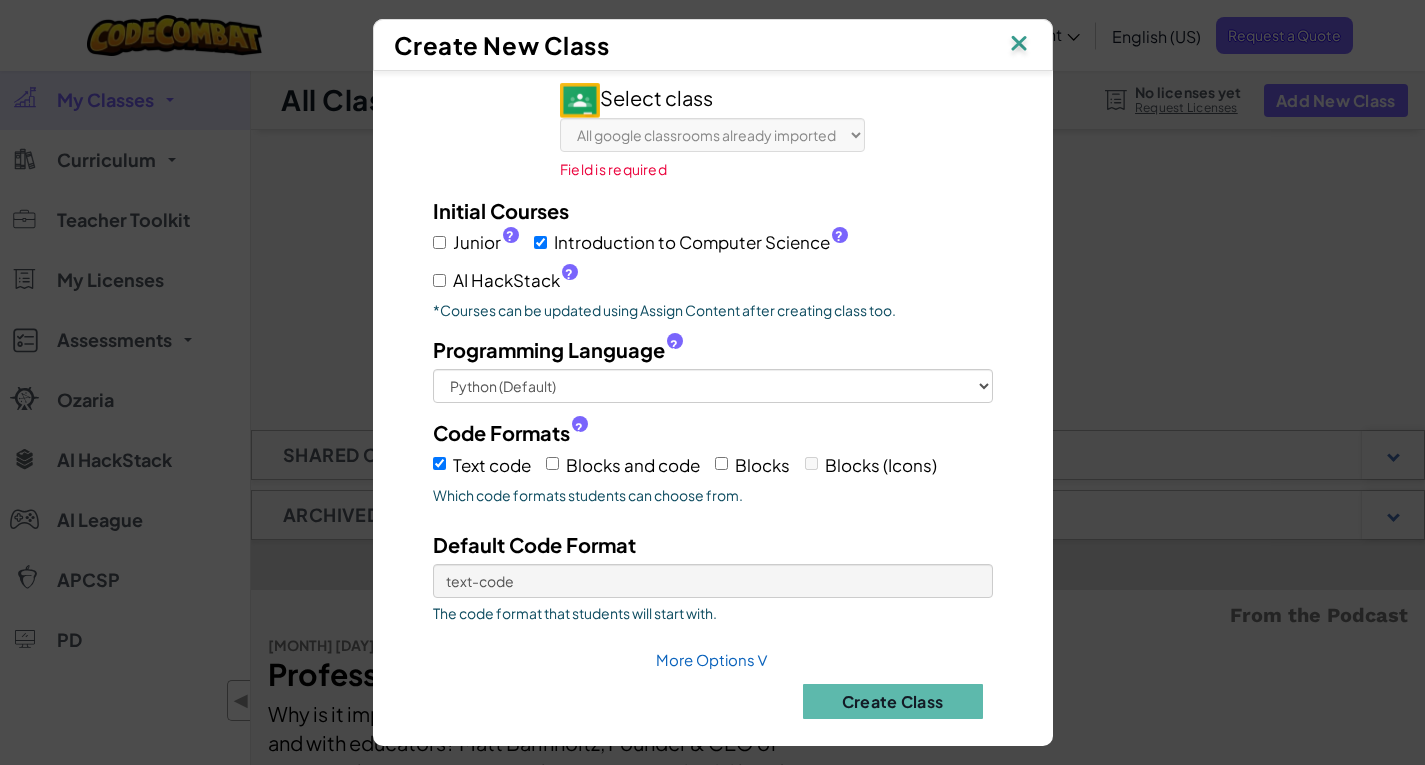 scroll, scrollTop: 0, scrollLeft: 0, axis: both 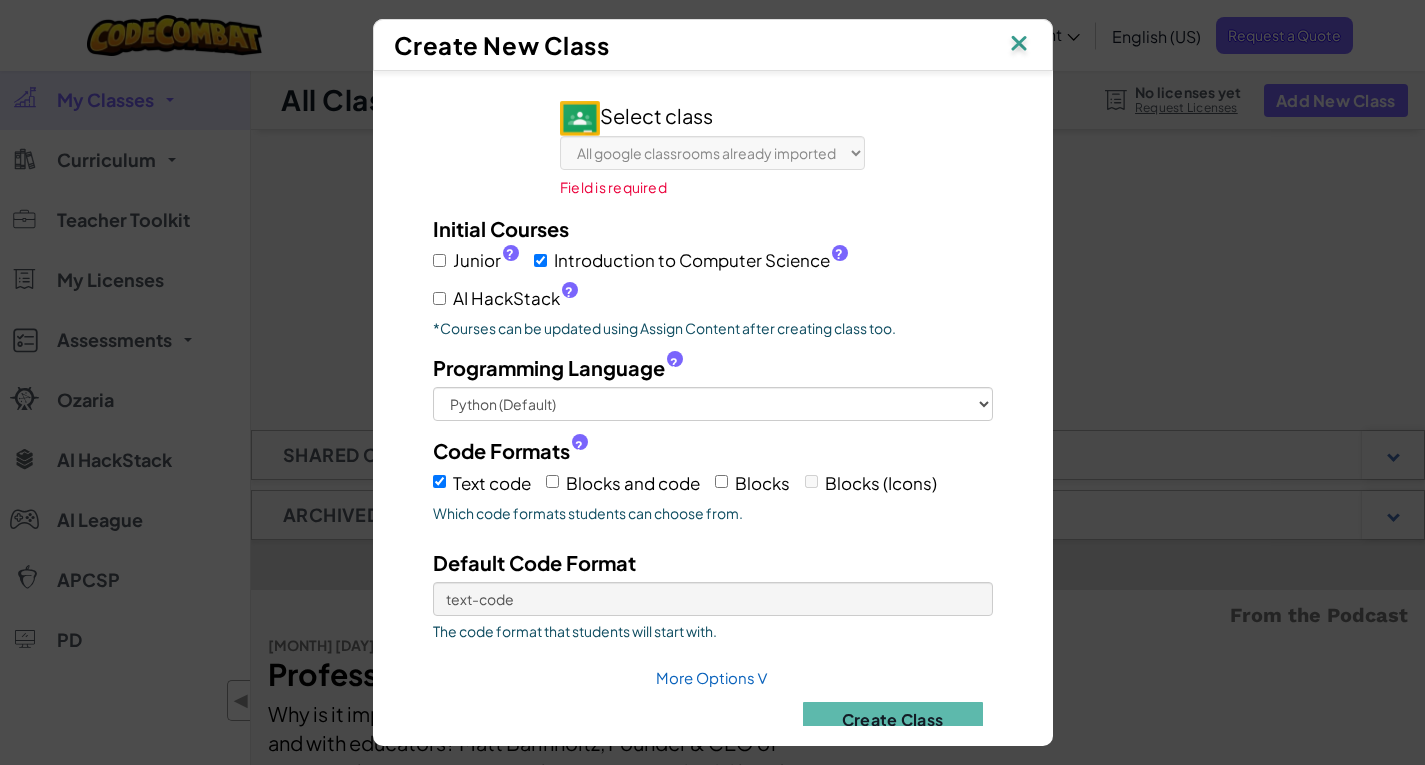 click on "Select class" at bounding box center (636, 115) 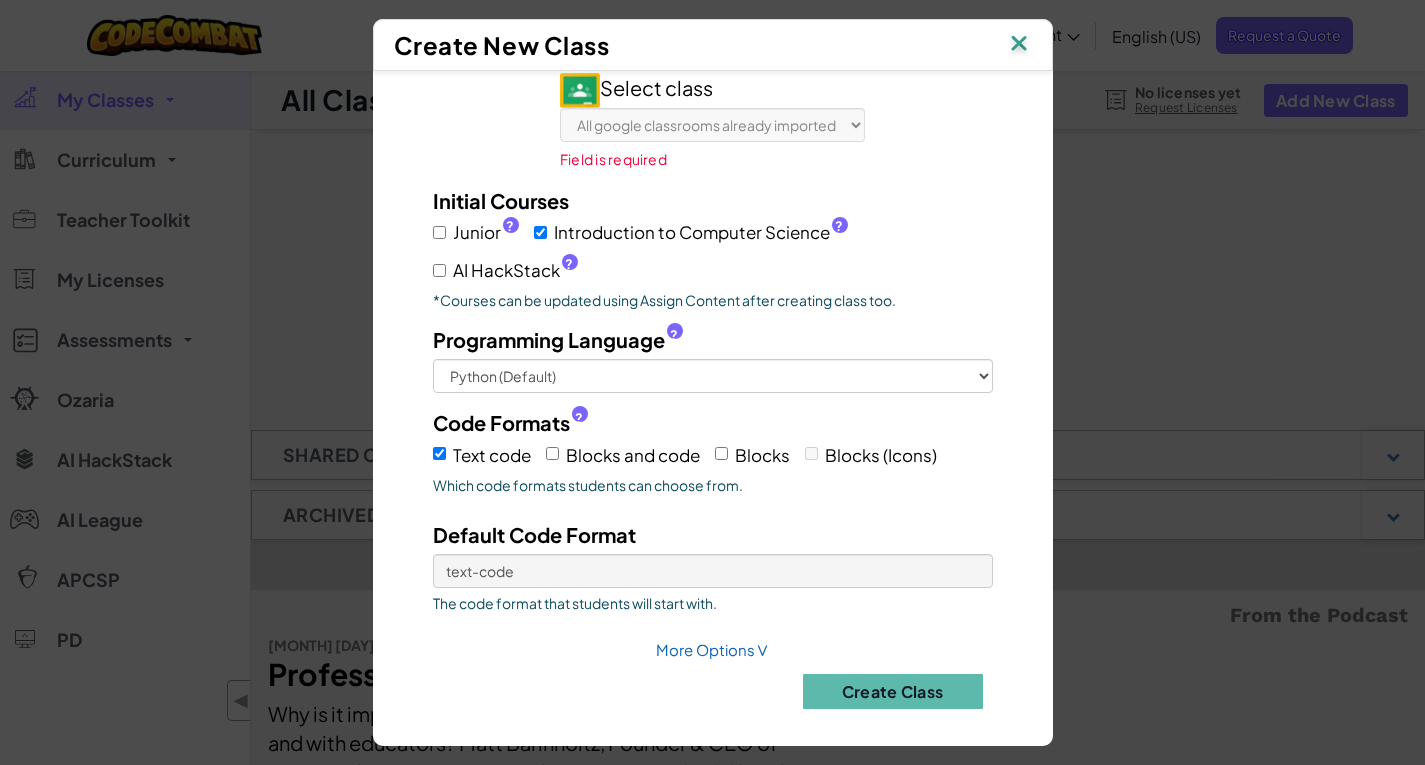scroll, scrollTop: 36, scrollLeft: 0, axis: vertical 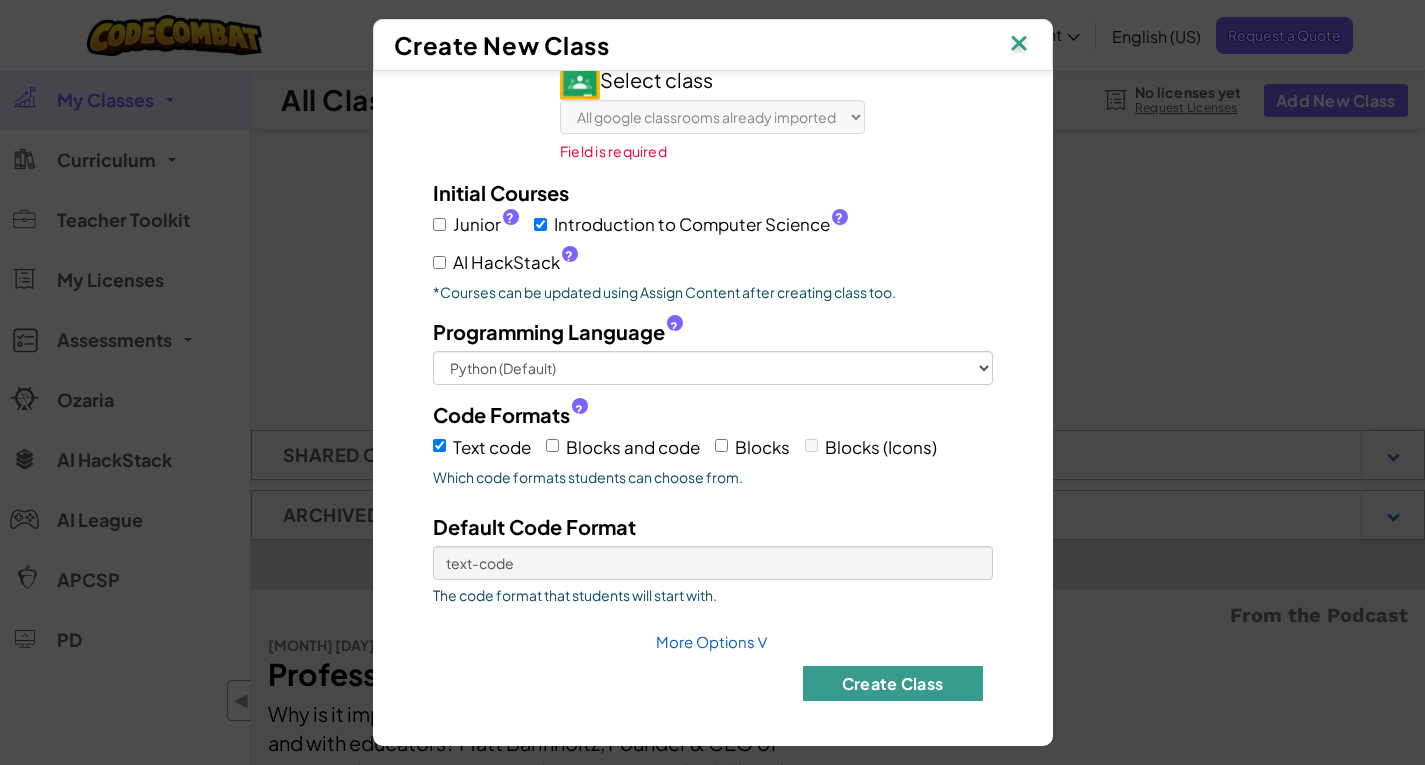 click on "Create Class" at bounding box center [893, 683] 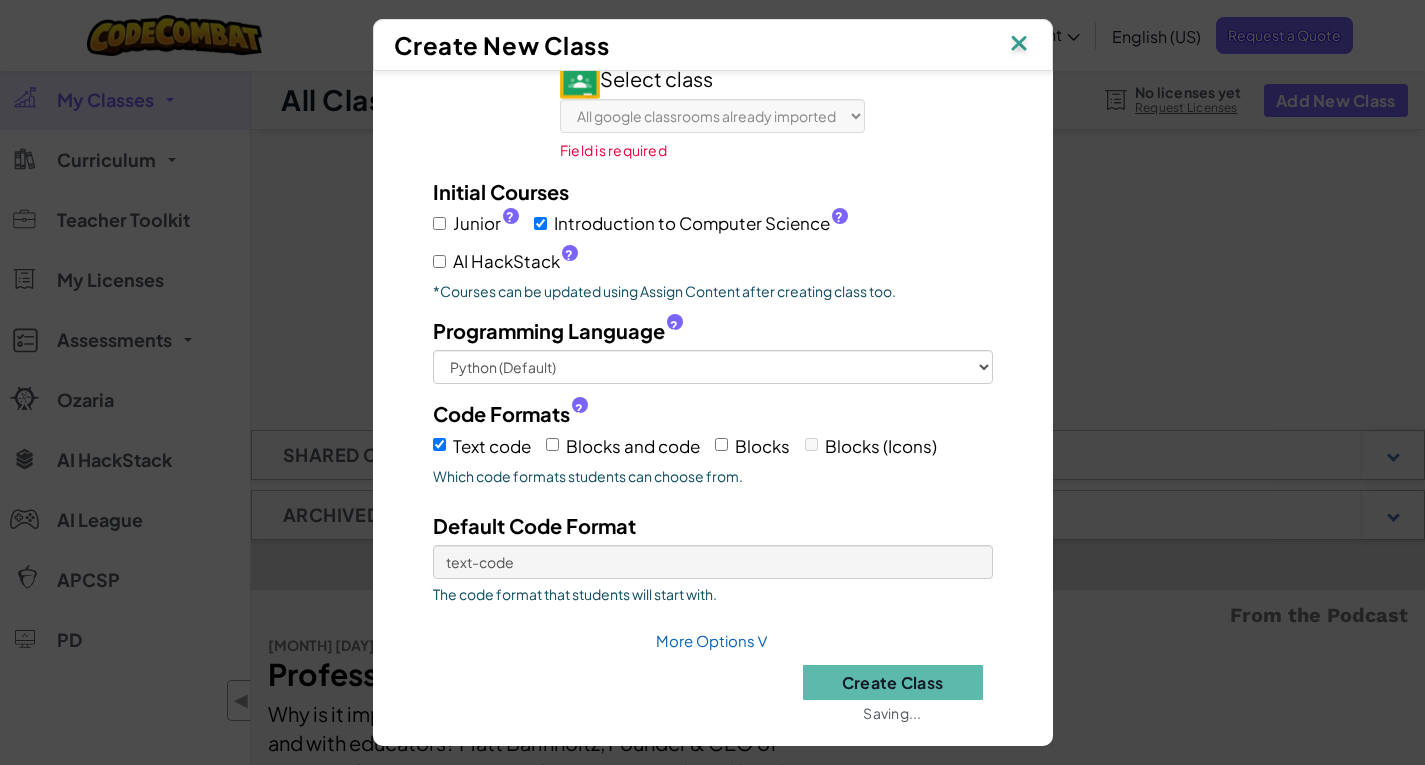 scroll, scrollTop: 57, scrollLeft: 0, axis: vertical 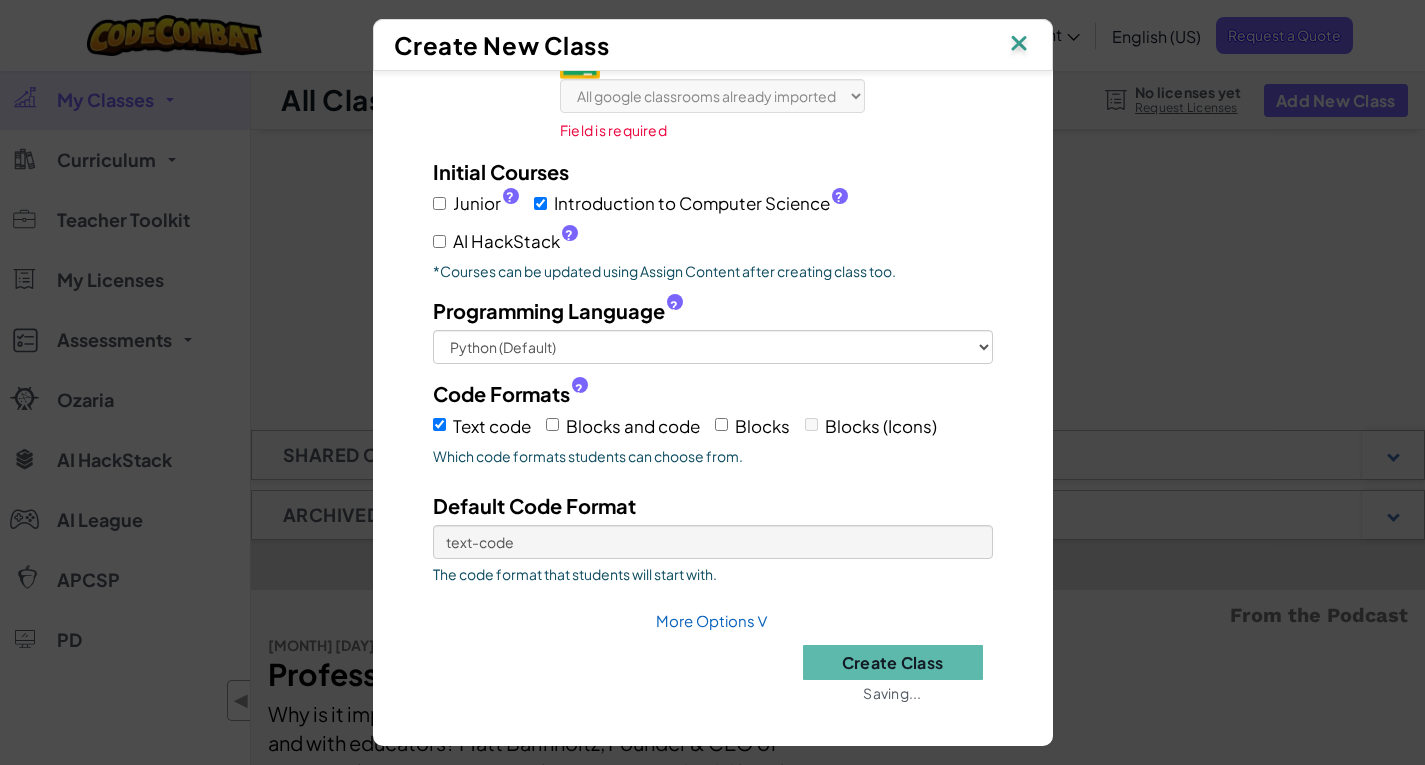 click at bounding box center (1019, 45) 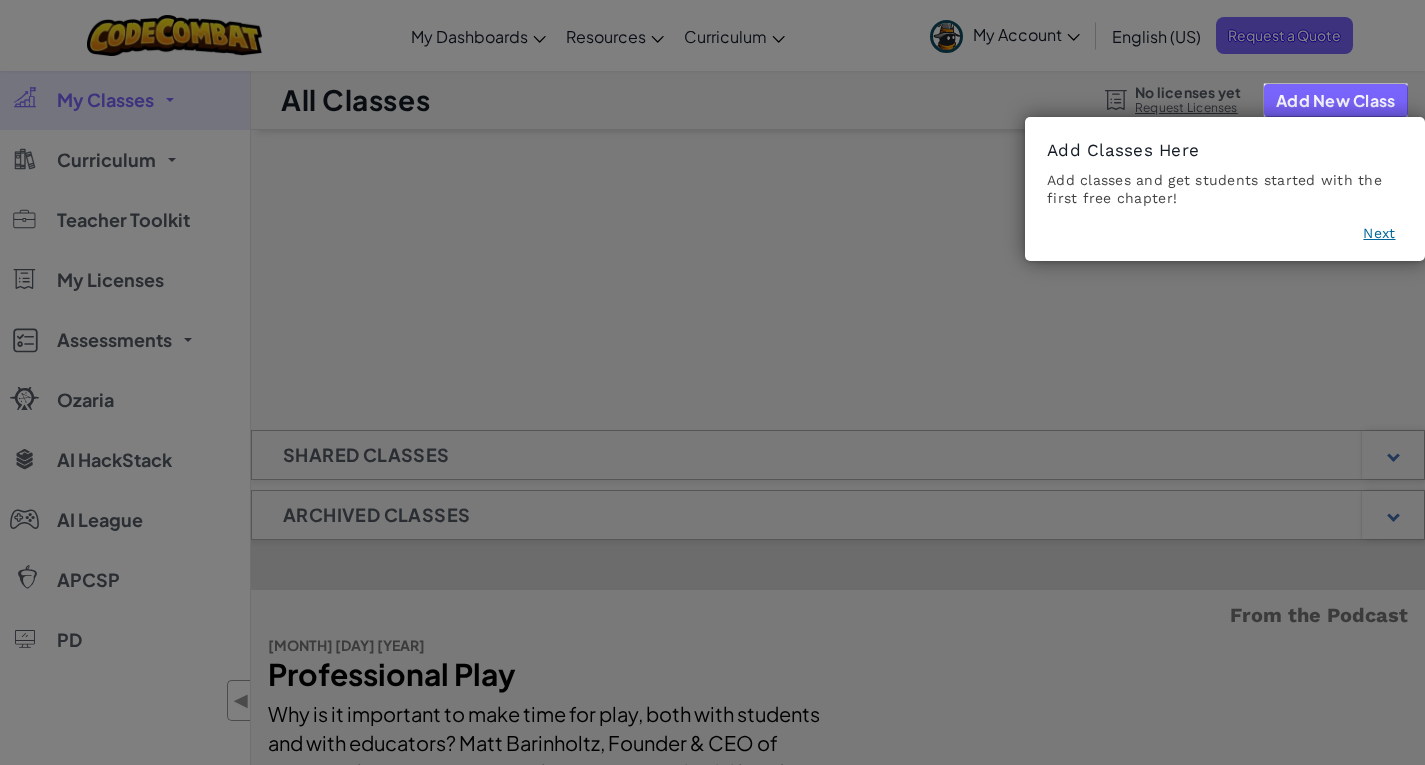 click on "Next" at bounding box center [1379, 233] 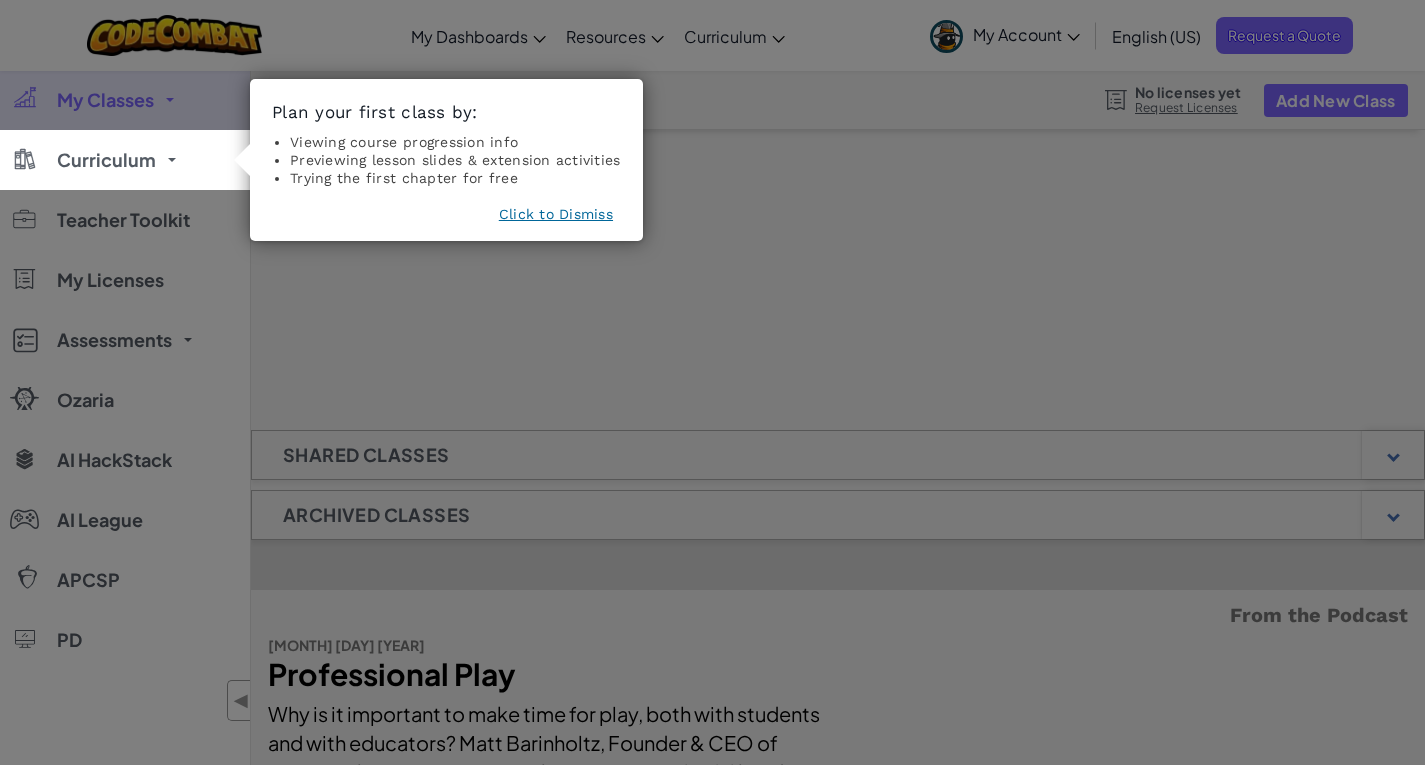click on "Click to Dismiss" at bounding box center [556, 214] 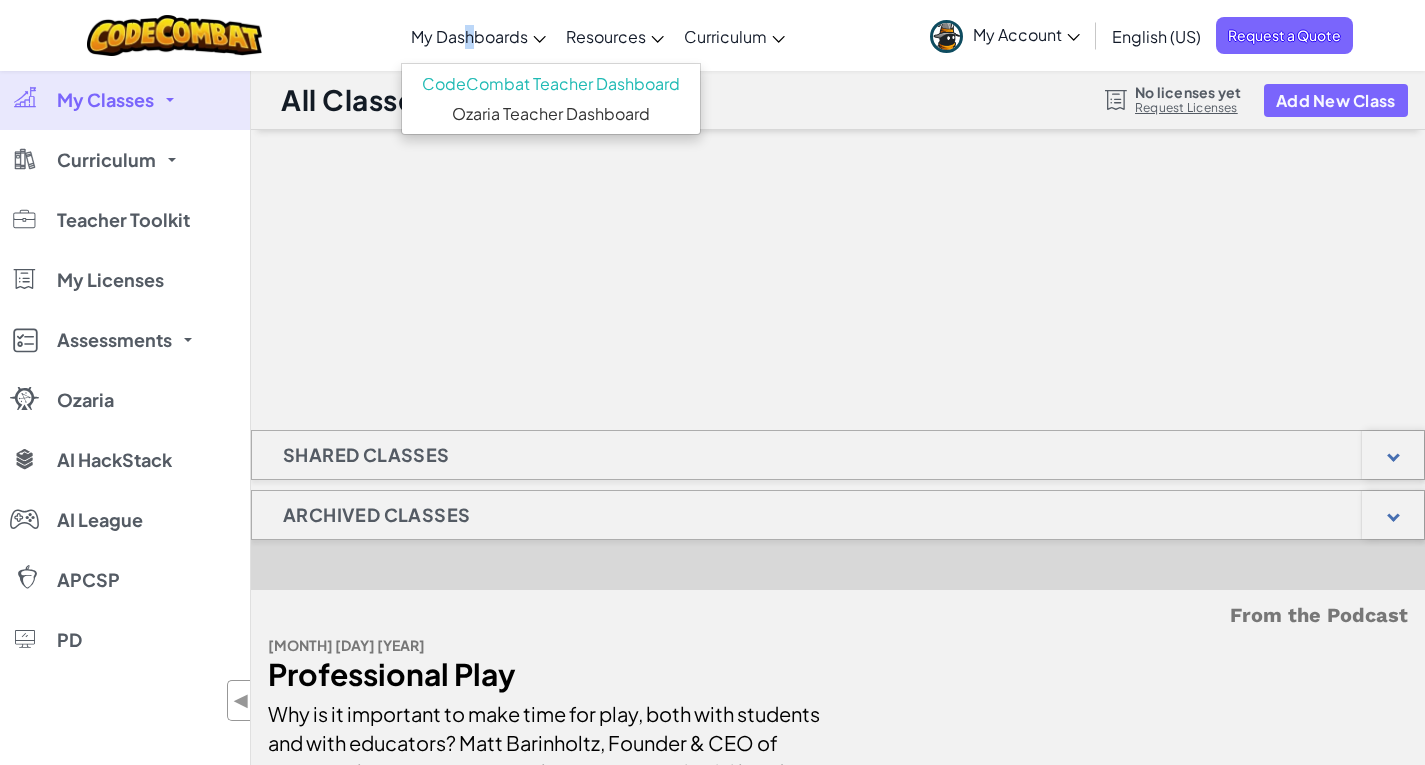 click on "My Dashboards" at bounding box center [469, 36] 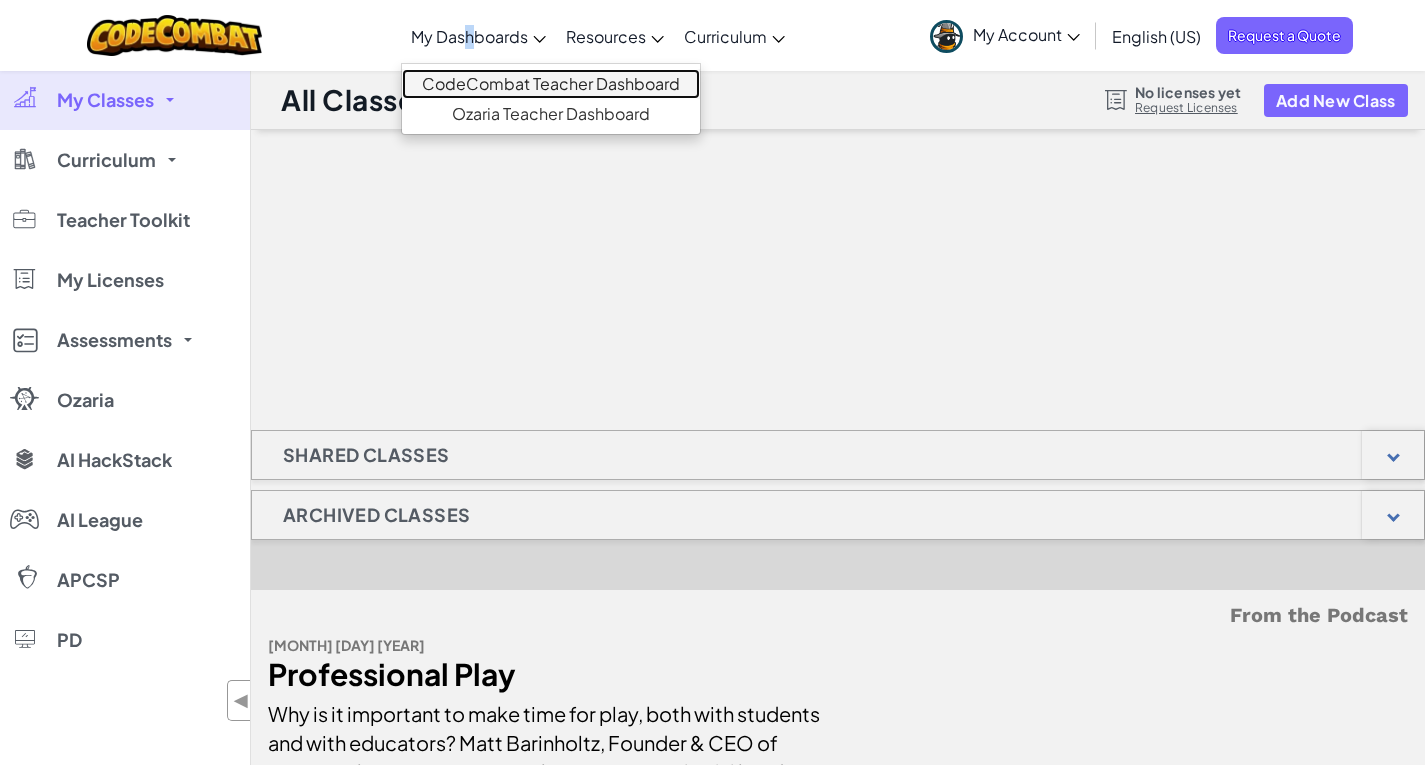 click on "CodeCombat Teacher Dashboard" at bounding box center (551, 84) 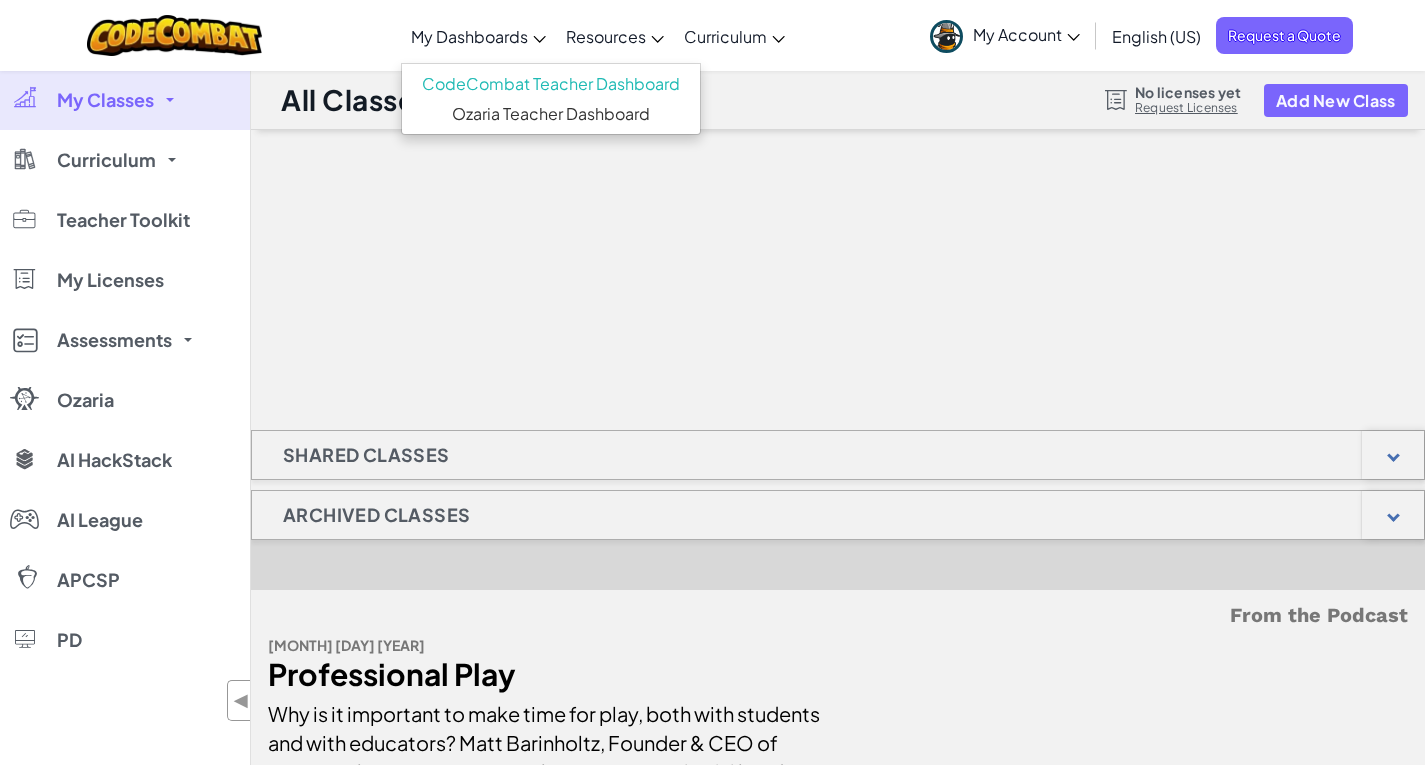 click at bounding box center [838, 230] 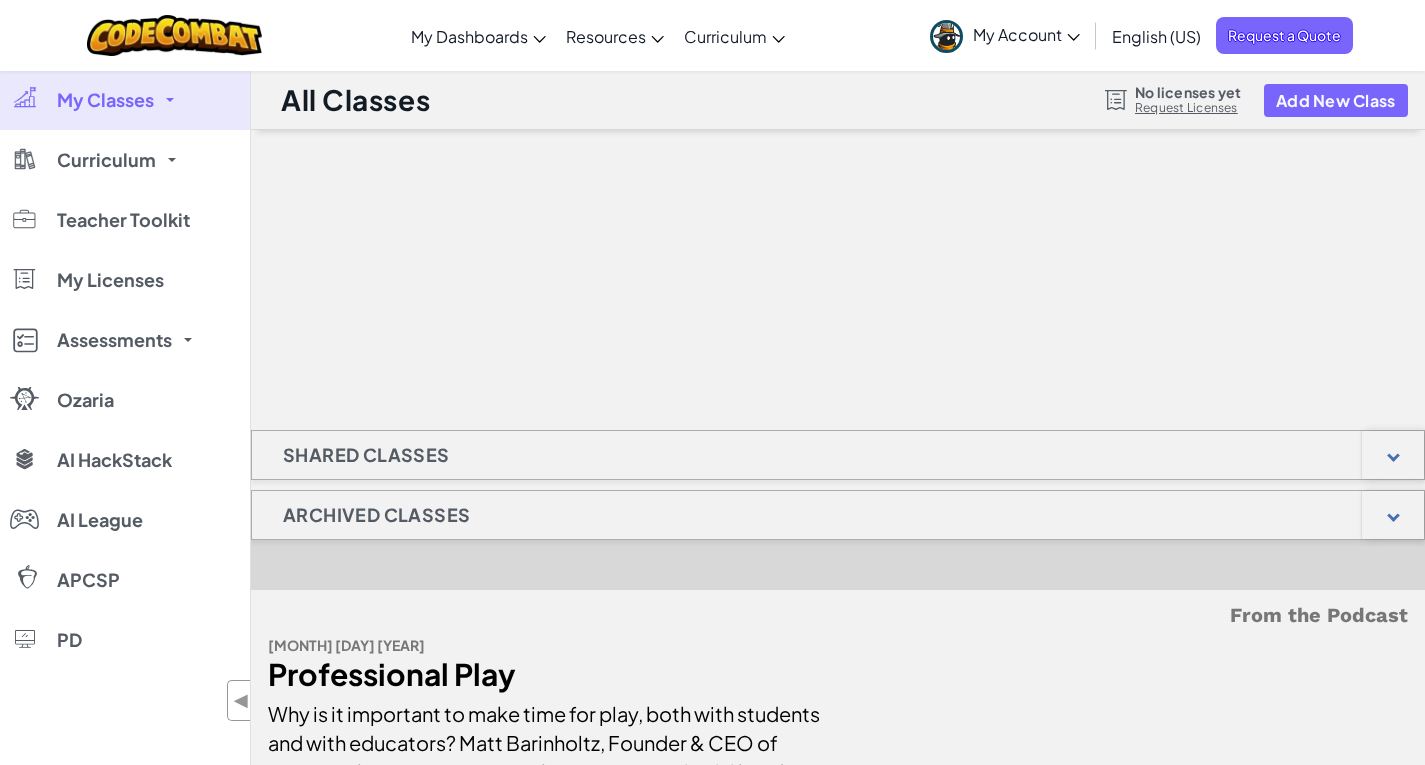 click at bounding box center [170, 100] 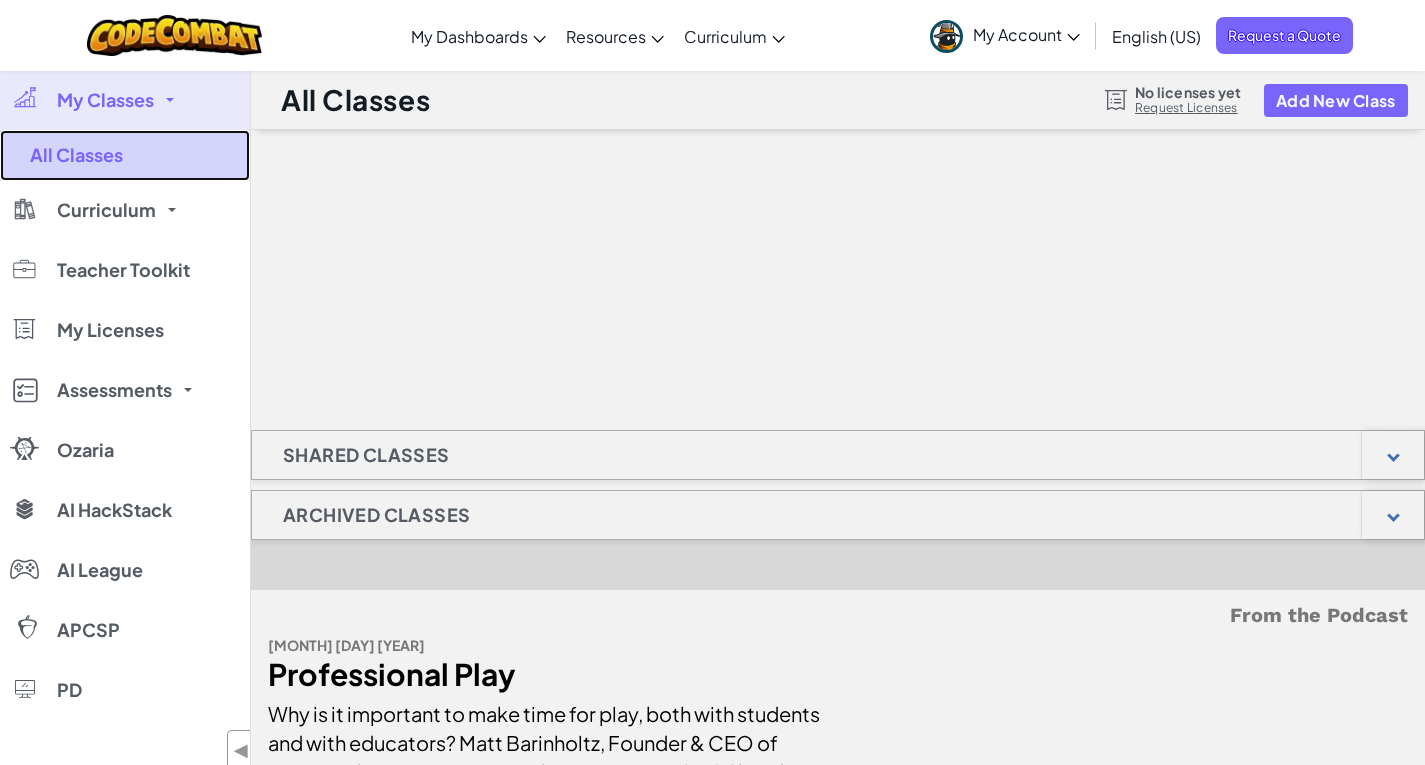 click on "All Classes" at bounding box center (125, 155) 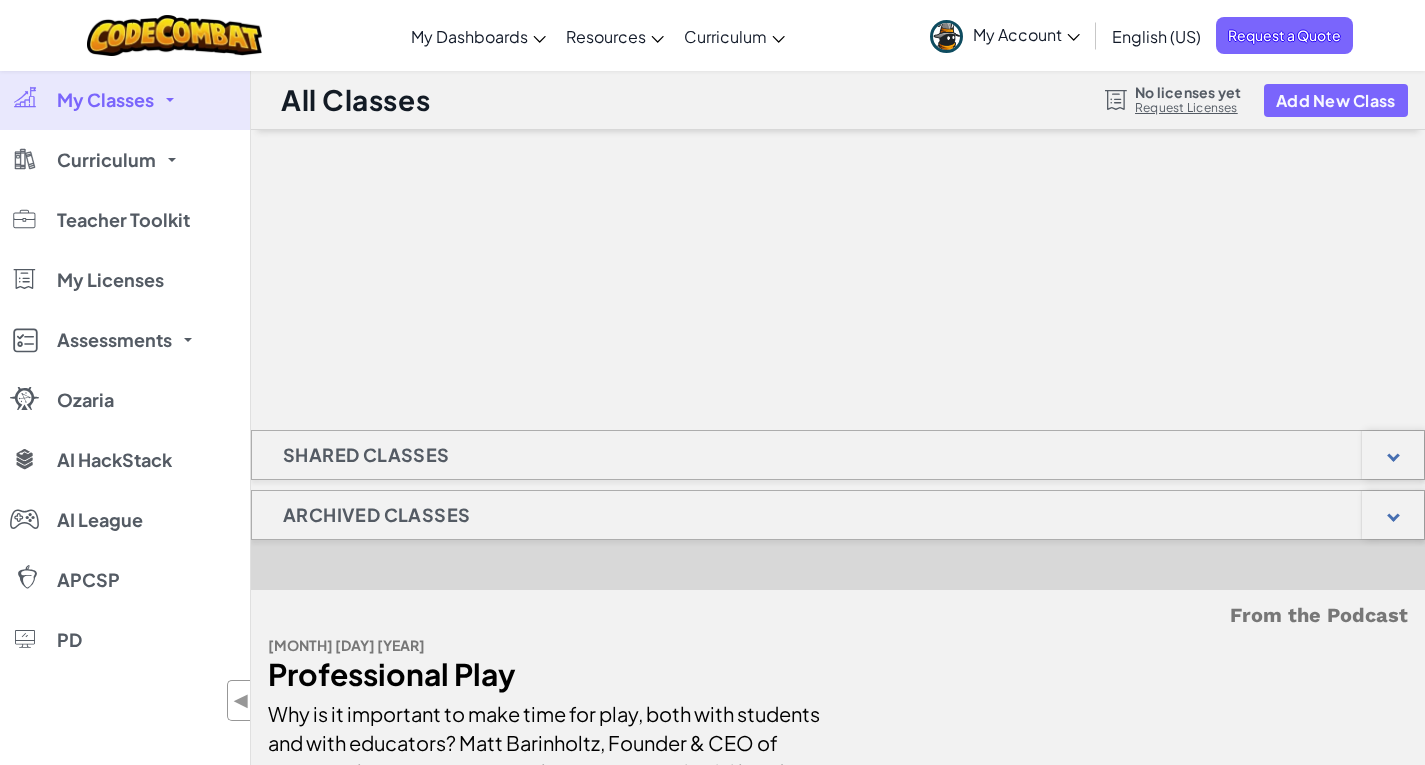 click on "My Account" at bounding box center [1026, 34] 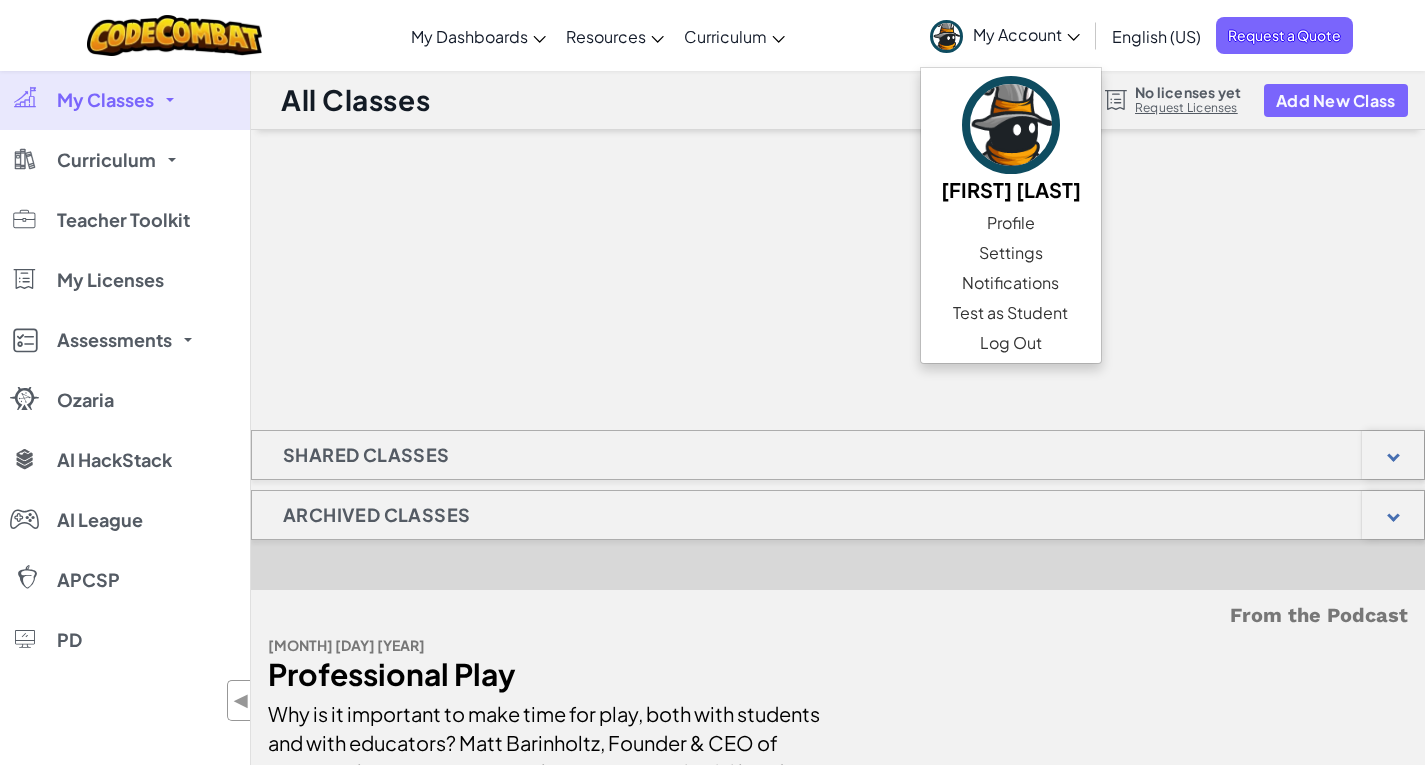 click at bounding box center [838, 230] 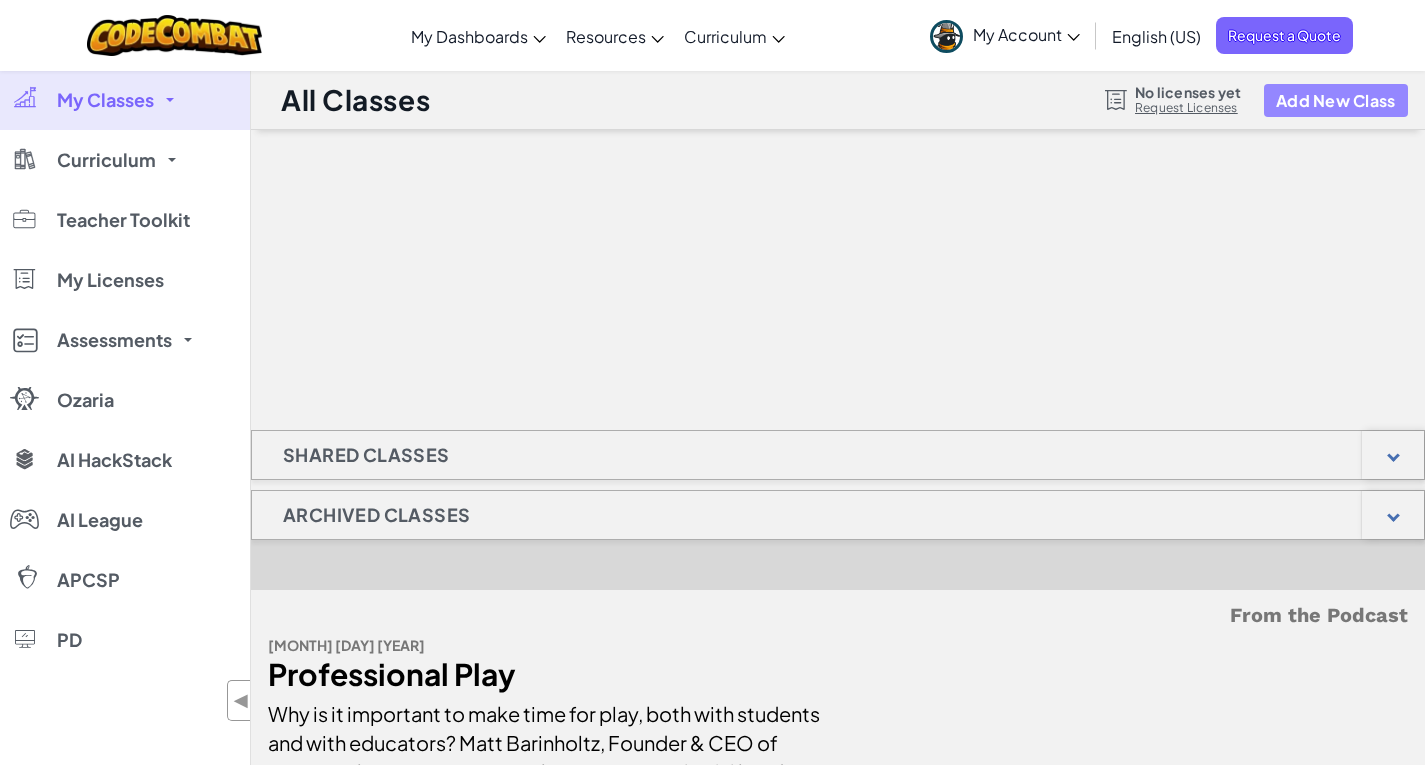 click on "Add New Class" at bounding box center (1336, 100) 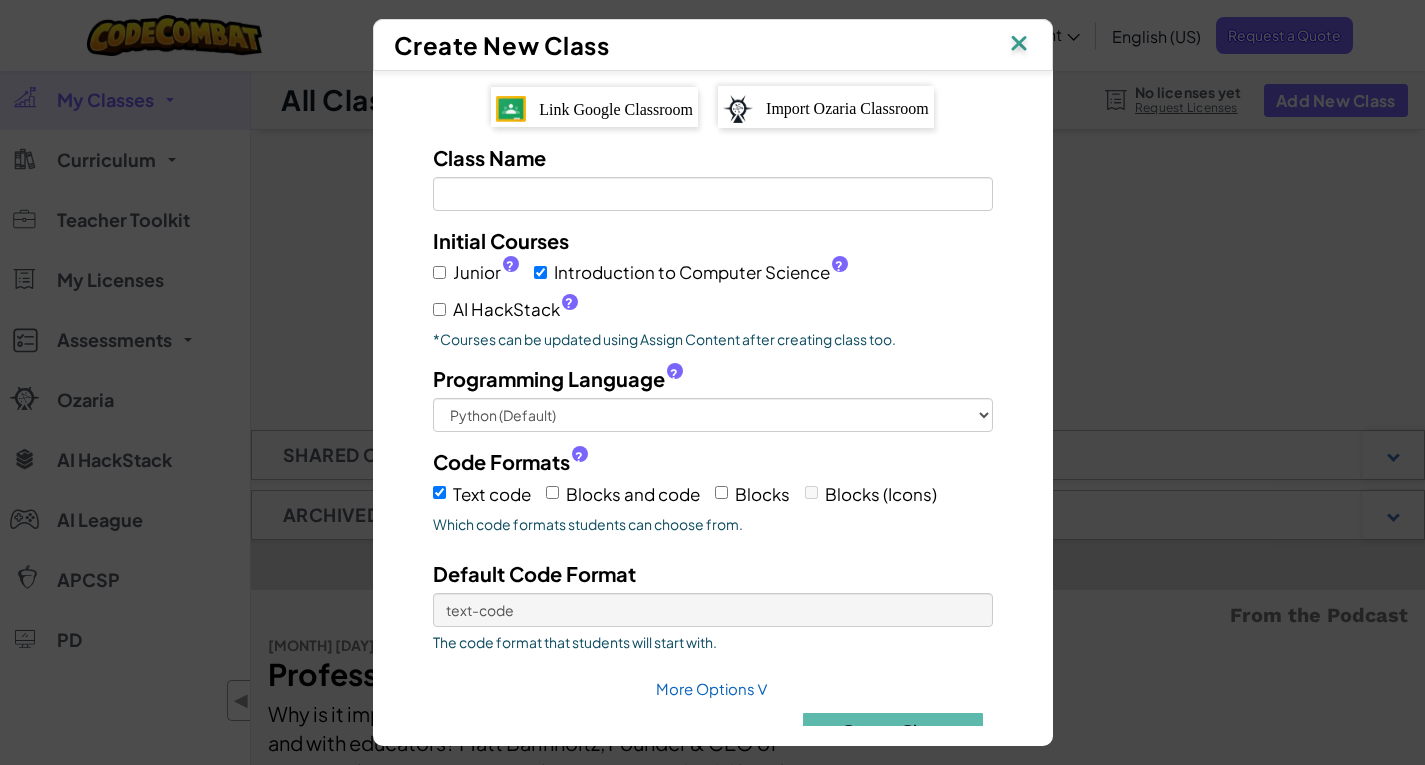 click on "Link Google Classroom" at bounding box center [594, 107] 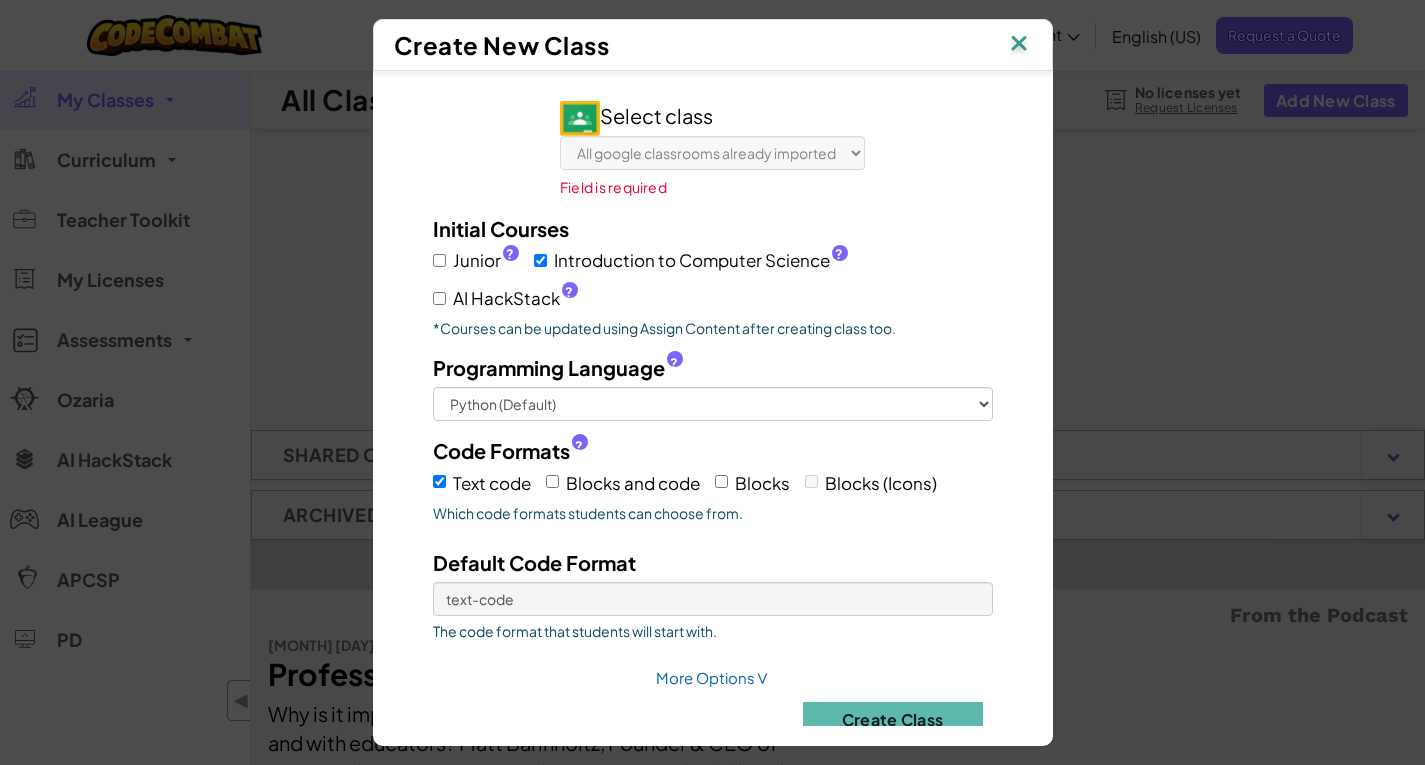 click on "Select class
All google classrooms already imported
Field is required" at bounding box center [712, 150] 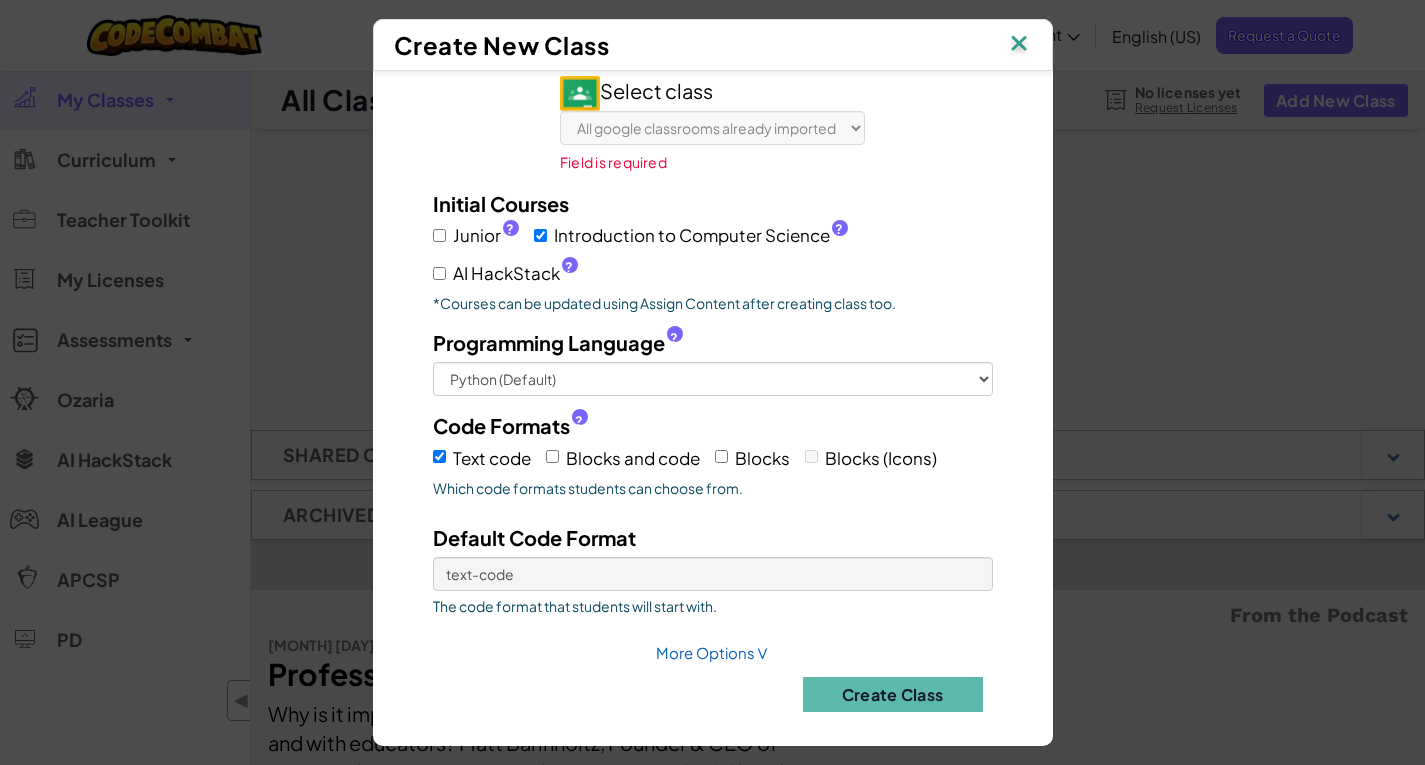 scroll, scrollTop: 36, scrollLeft: 0, axis: vertical 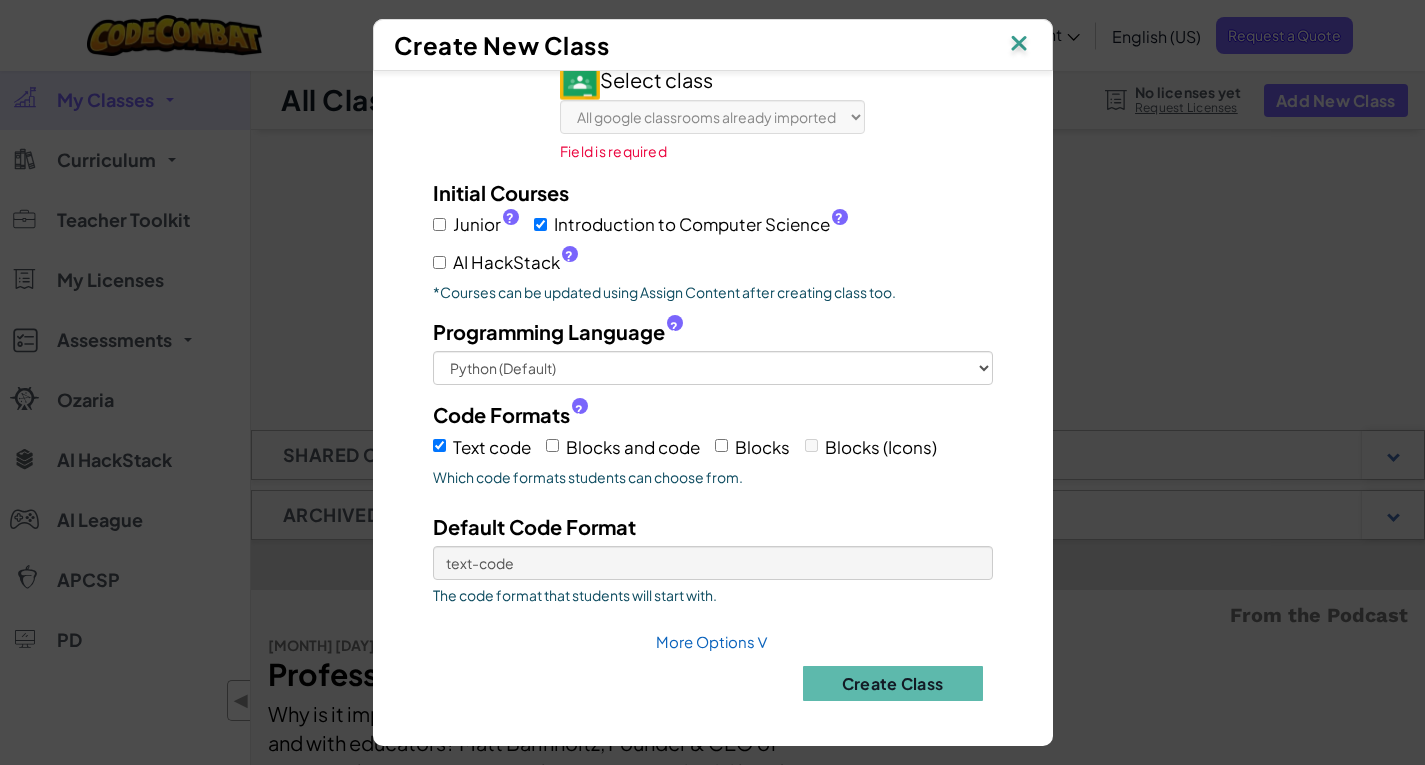 click at bounding box center [1019, 45] 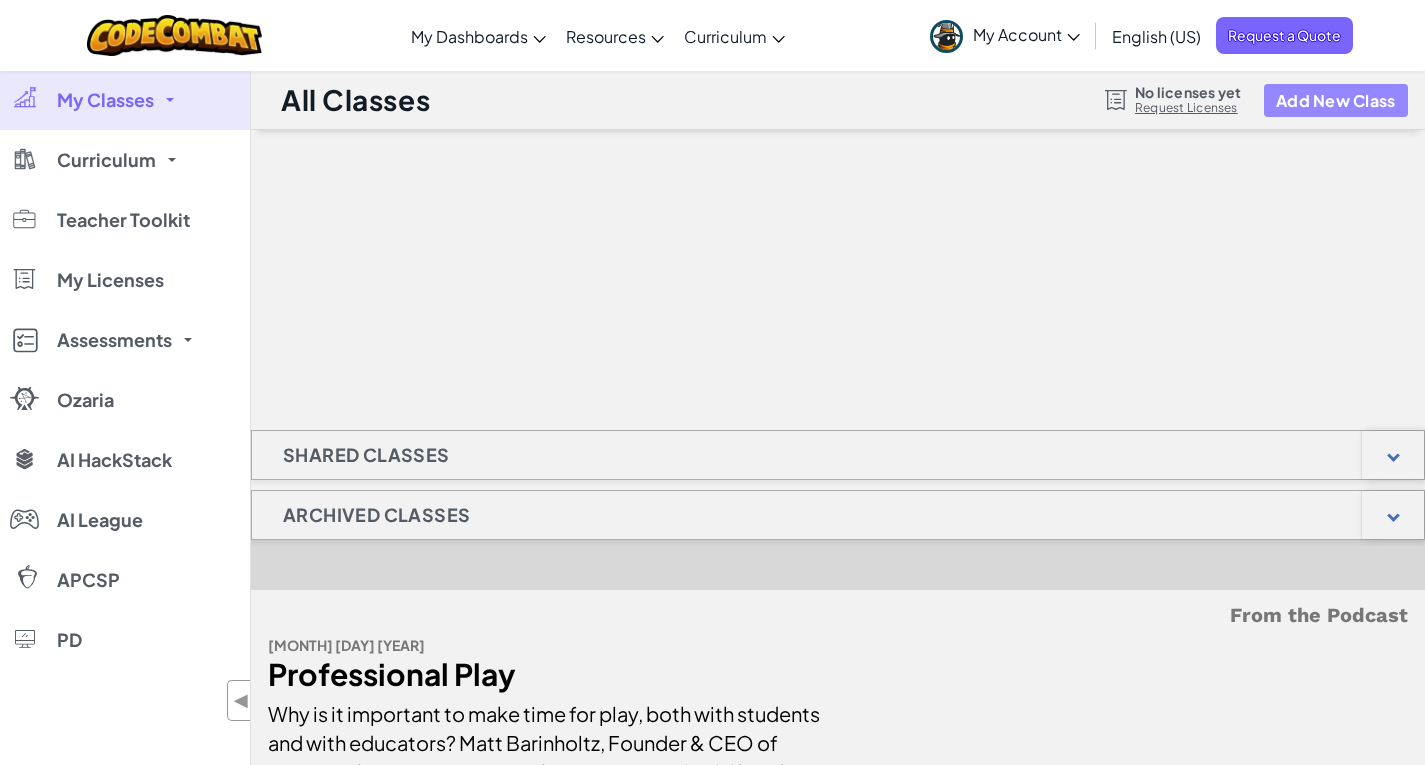 click on "Add New Class" at bounding box center [1336, 100] 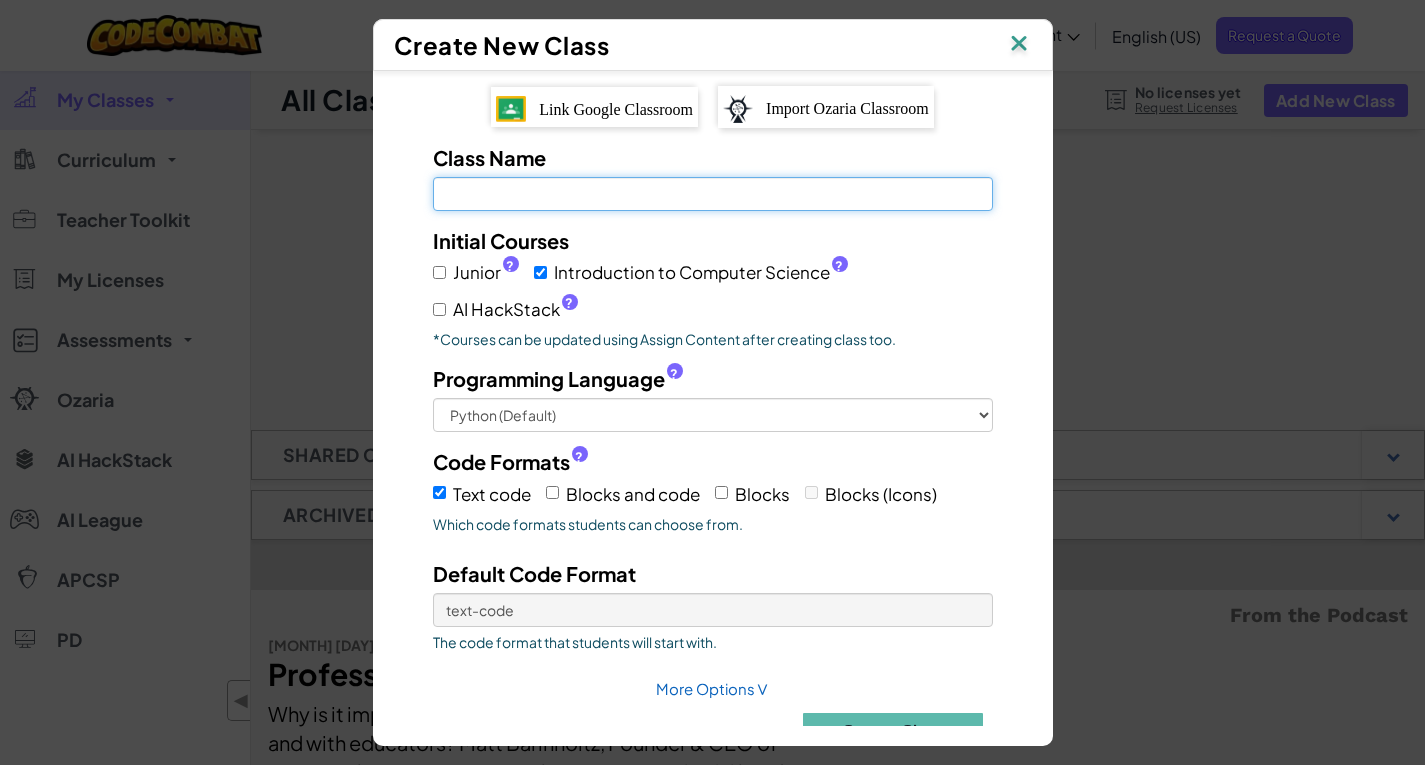 click on "Class Name
Field is required" at bounding box center (713, 194) 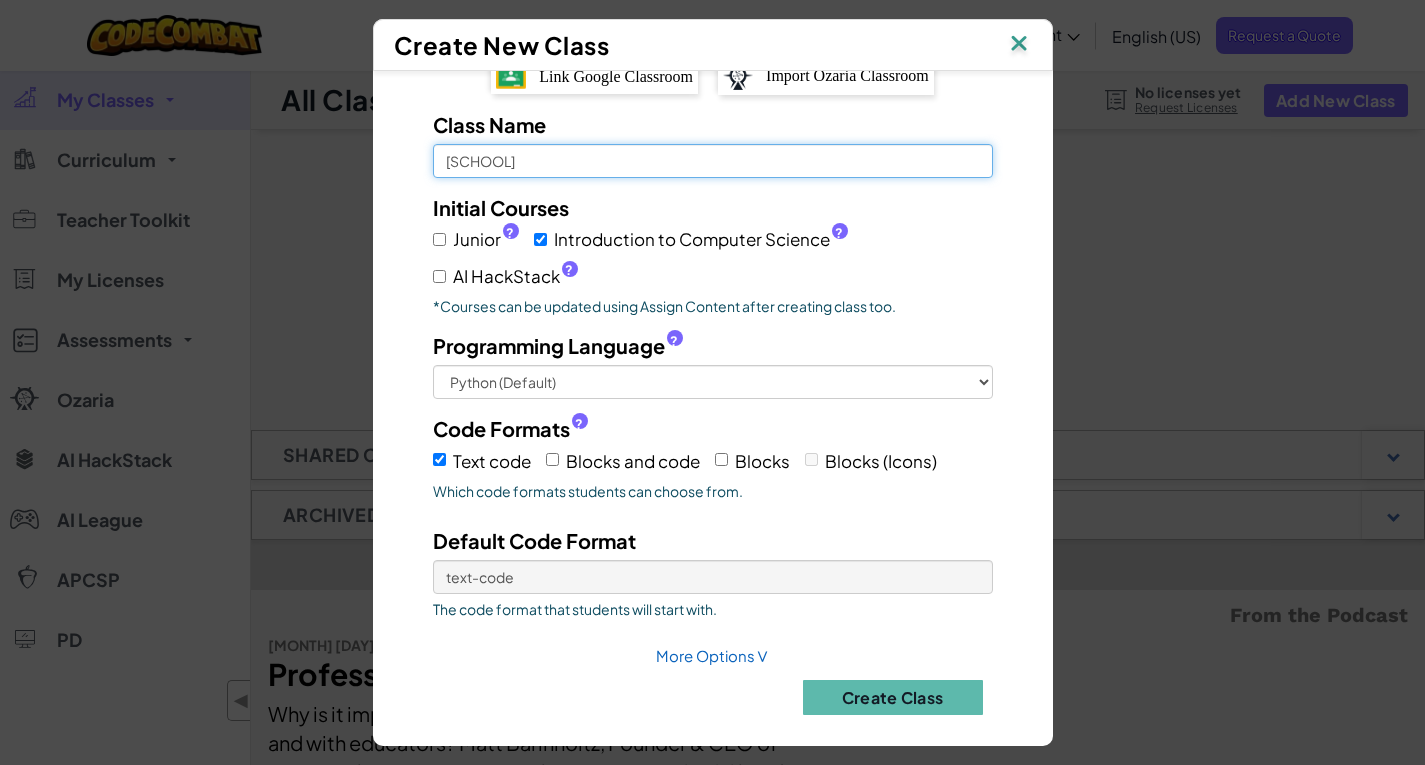 scroll, scrollTop: 47, scrollLeft: 0, axis: vertical 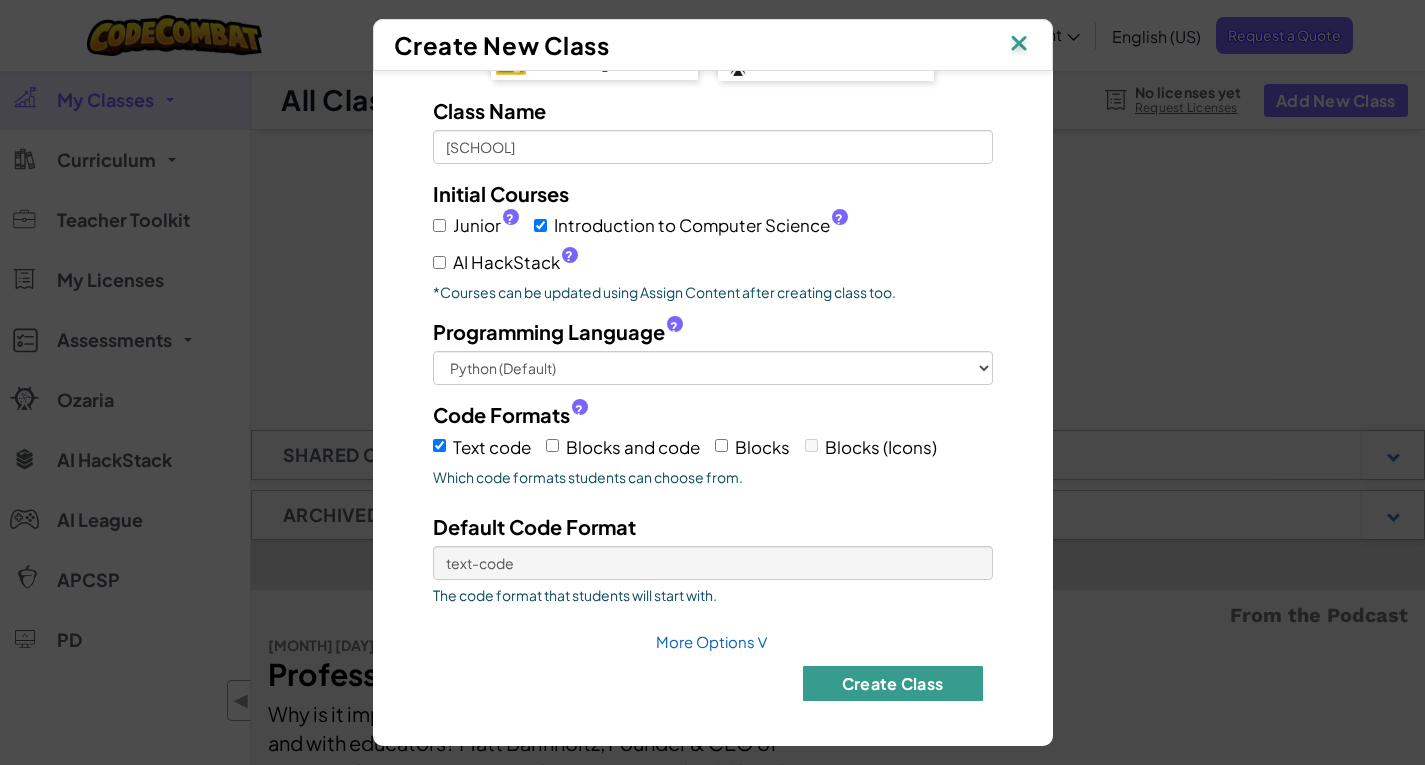 click on "Create Class" at bounding box center [893, 683] 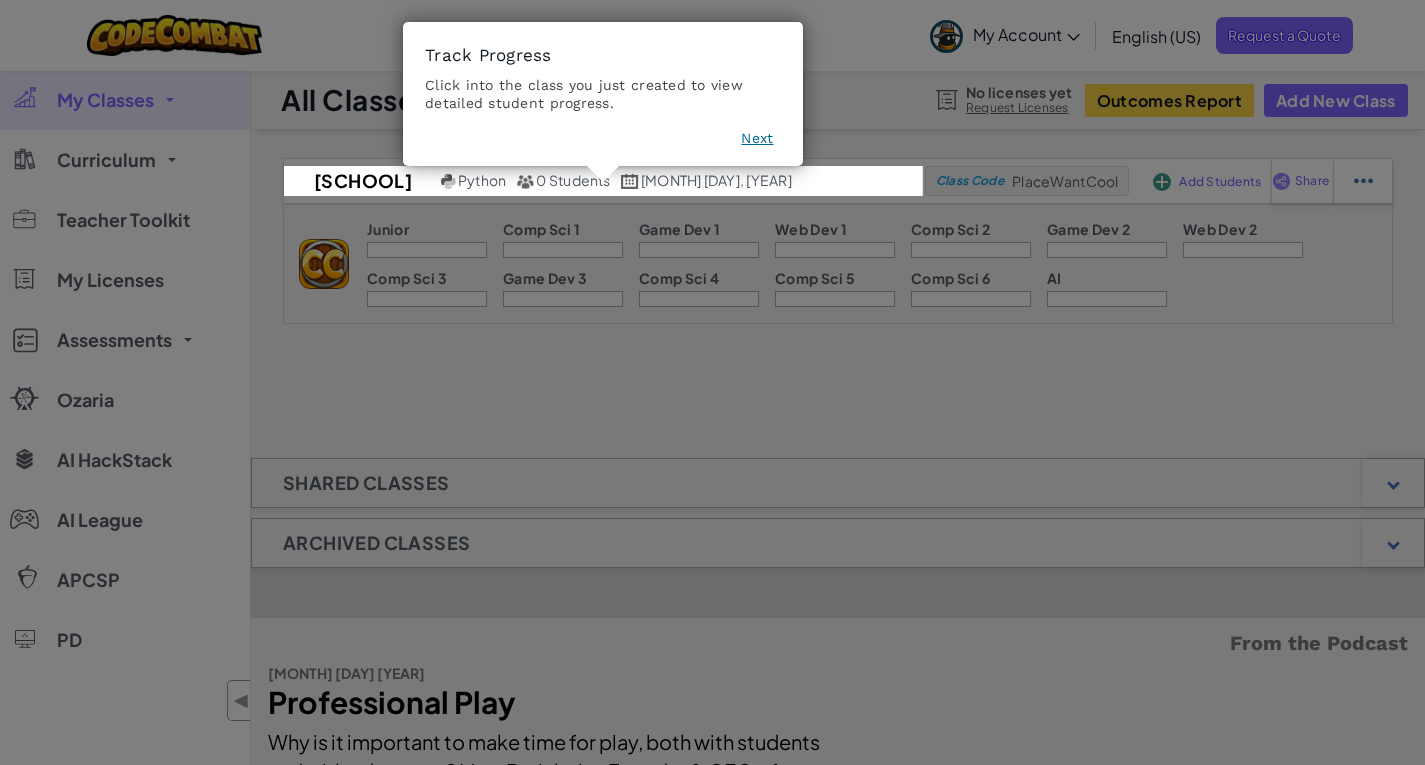 click on "Next" at bounding box center (757, 138) 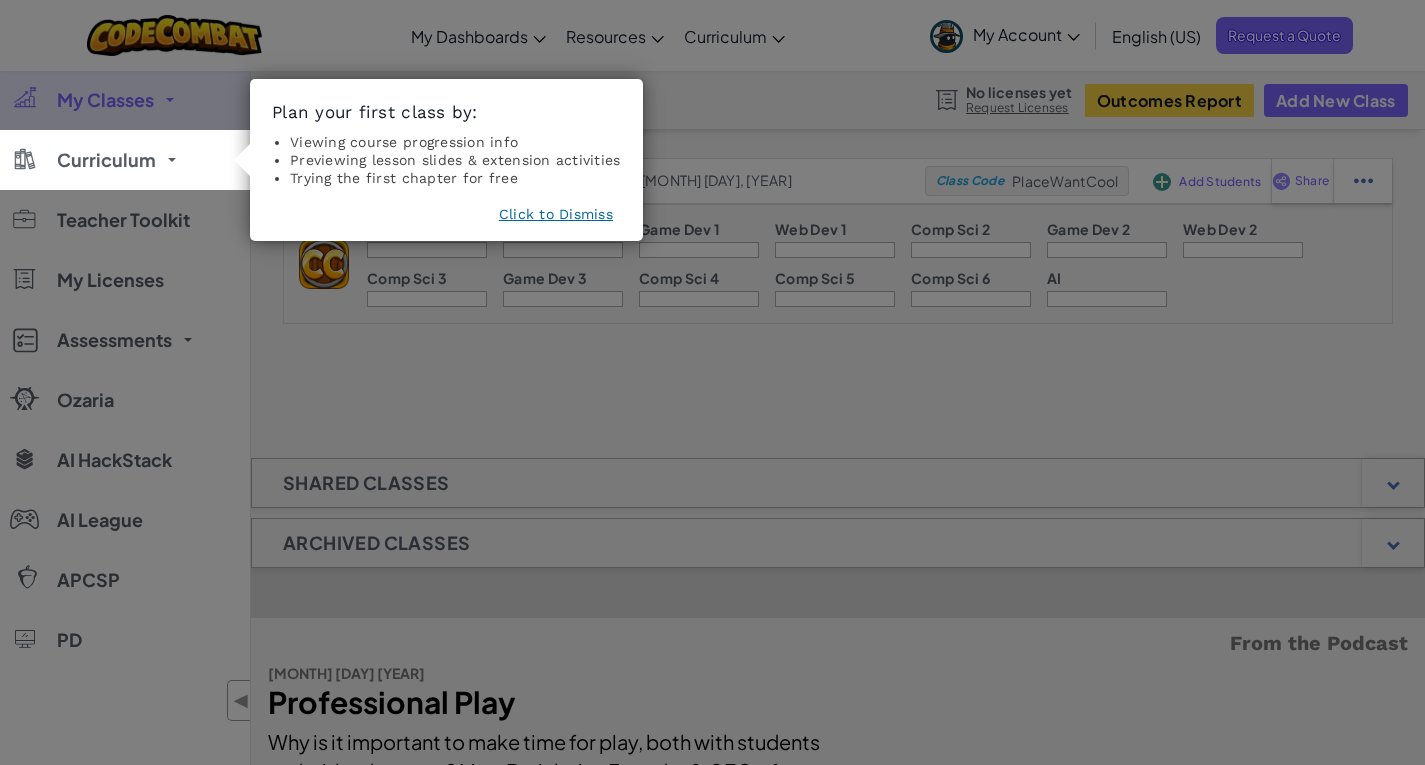 click on "Click to Dismiss" at bounding box center (556, 214) 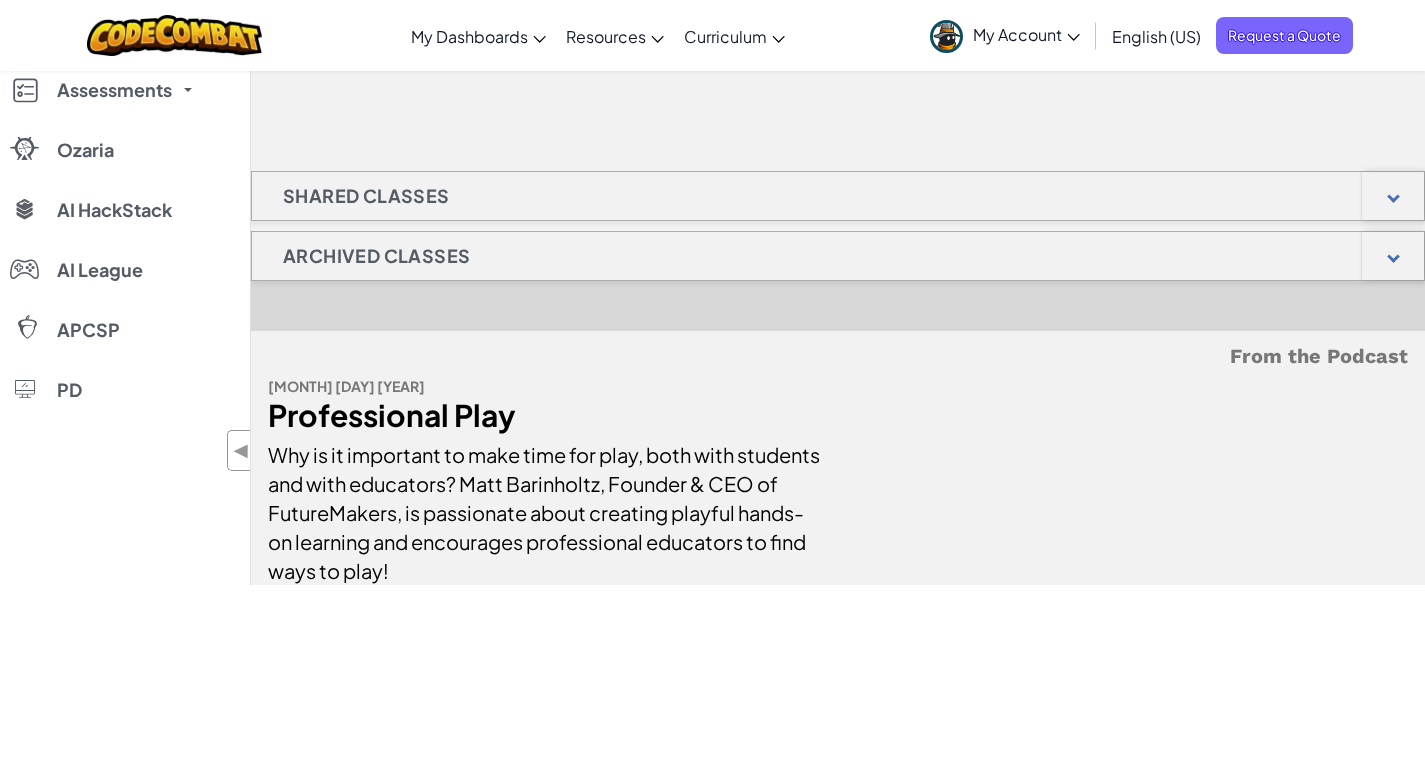 scroll, scrollTop: 0, scrollLeft: 0, axis: both 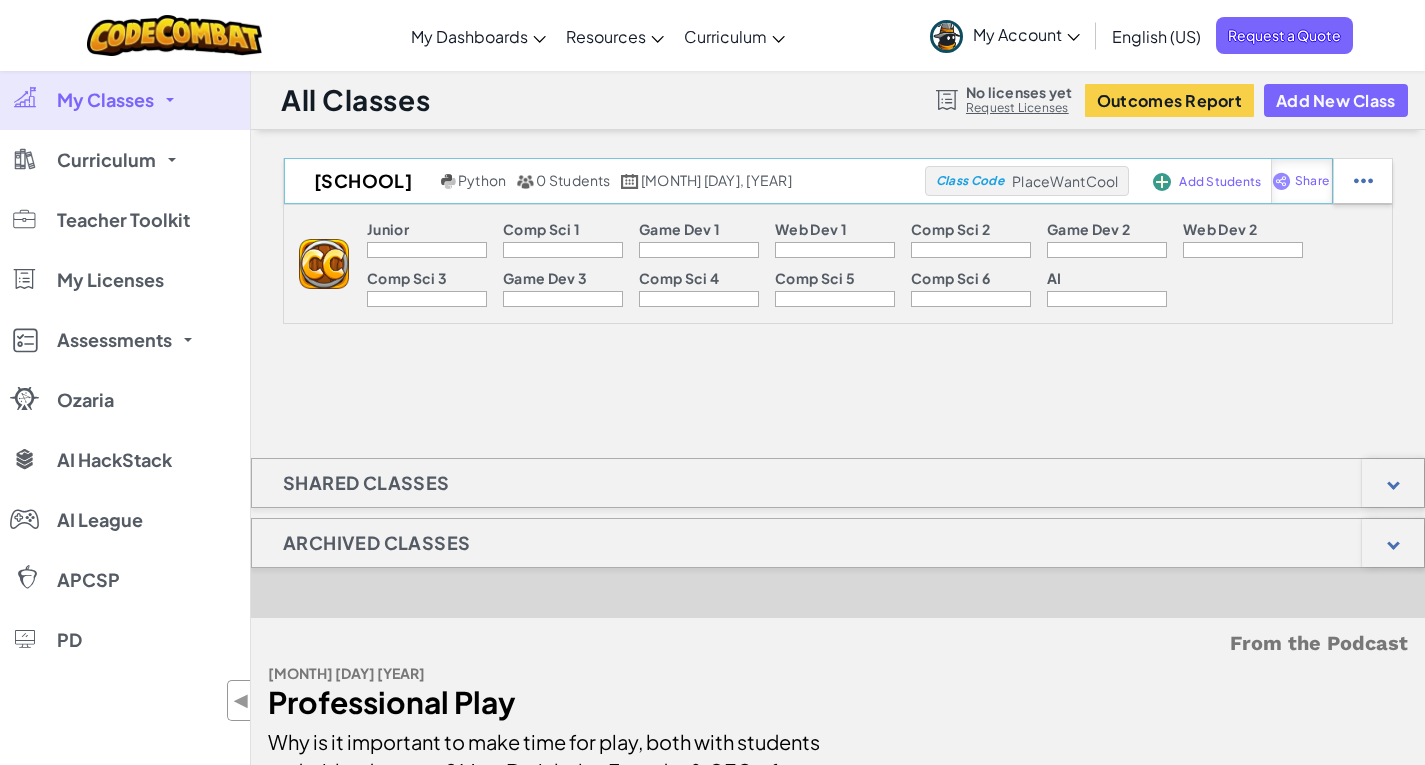 click on "Share" at bounding box center [1302, 181] 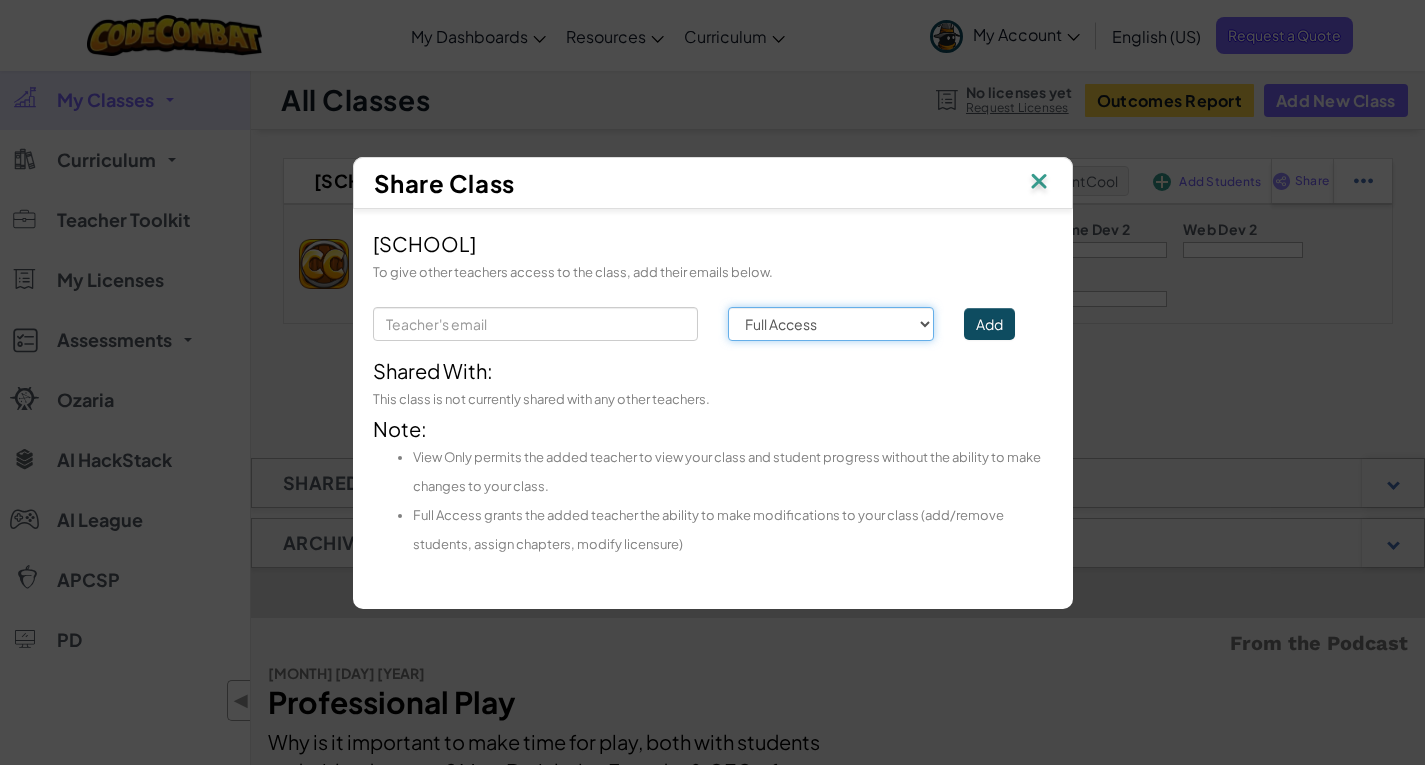 click on "Permission
Full Access
View Only" at bounding box center (831, 324) 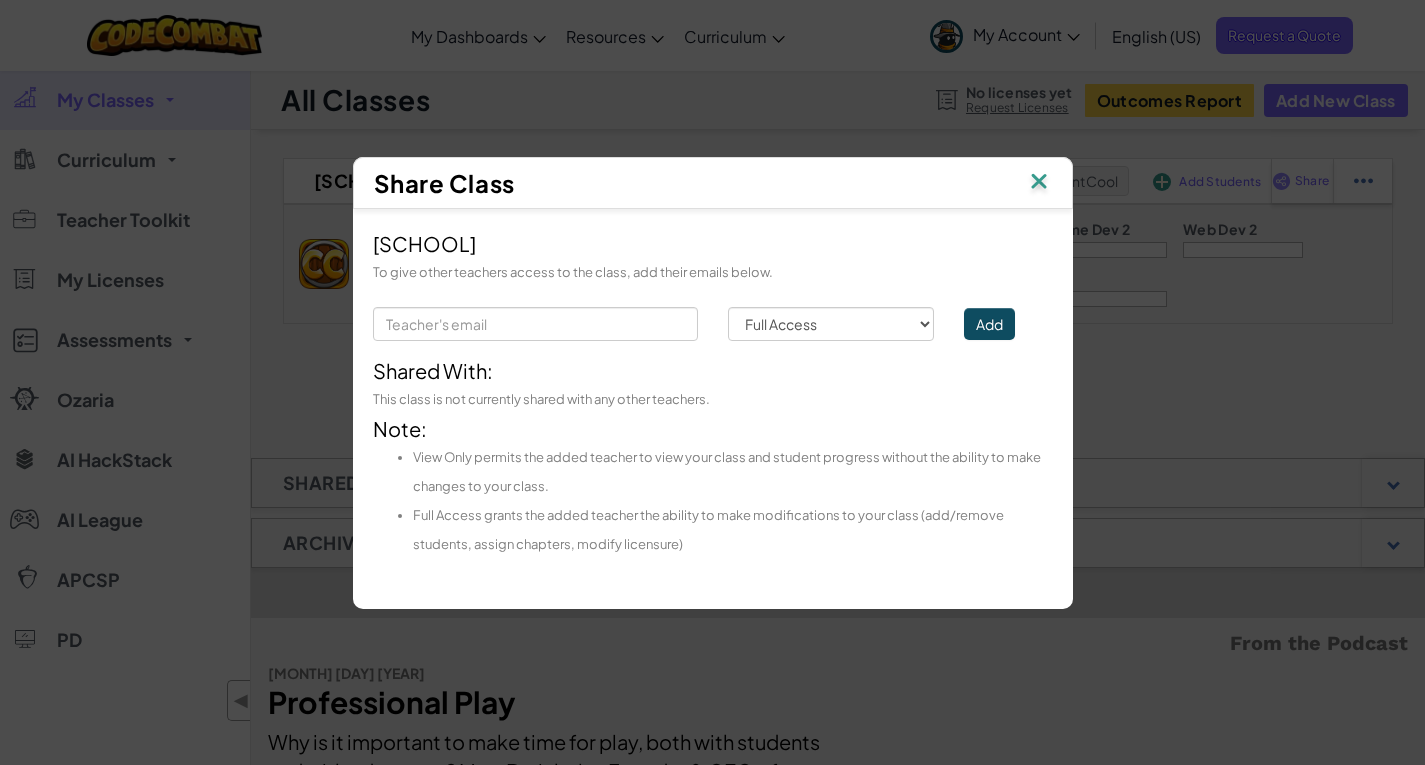 click at bounding box center (1039, 183) 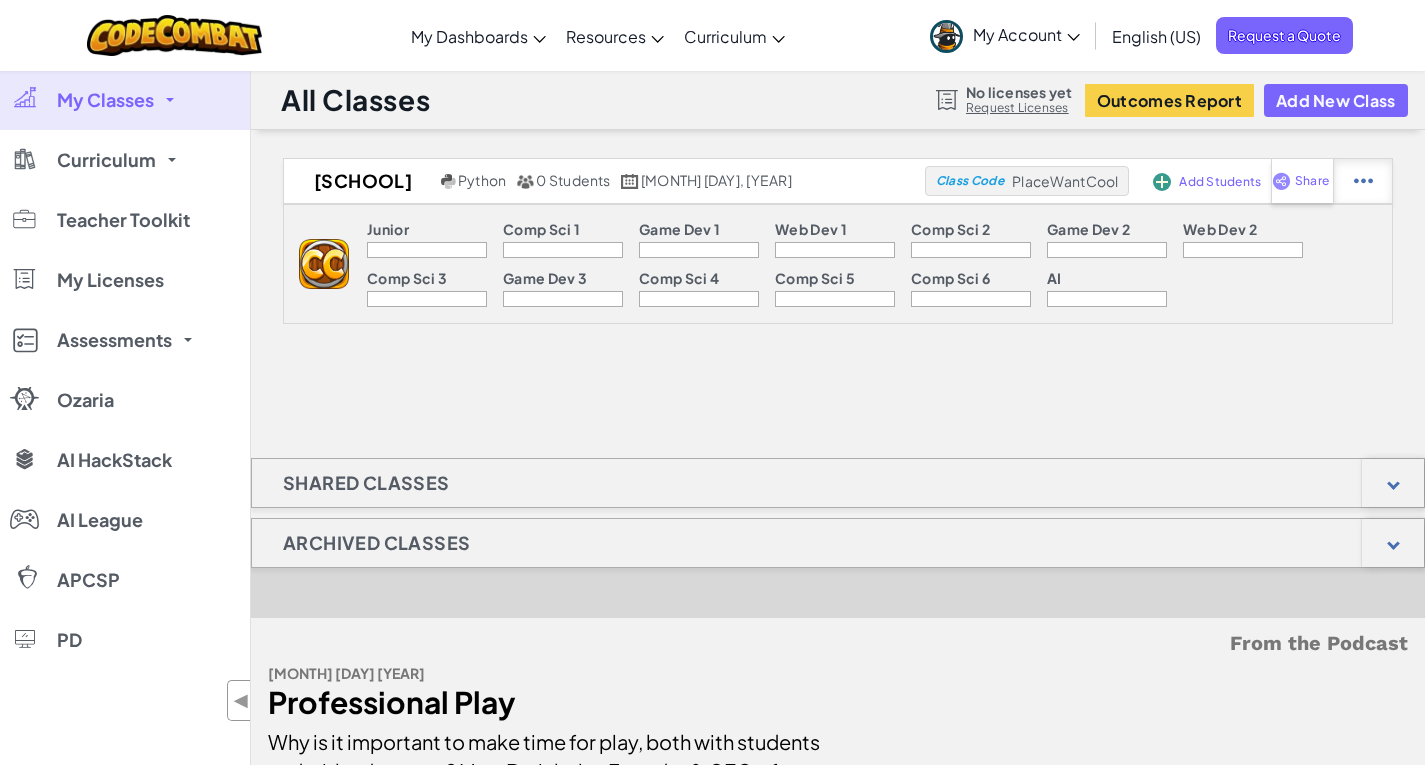 click at bounding box center (1363, 181) 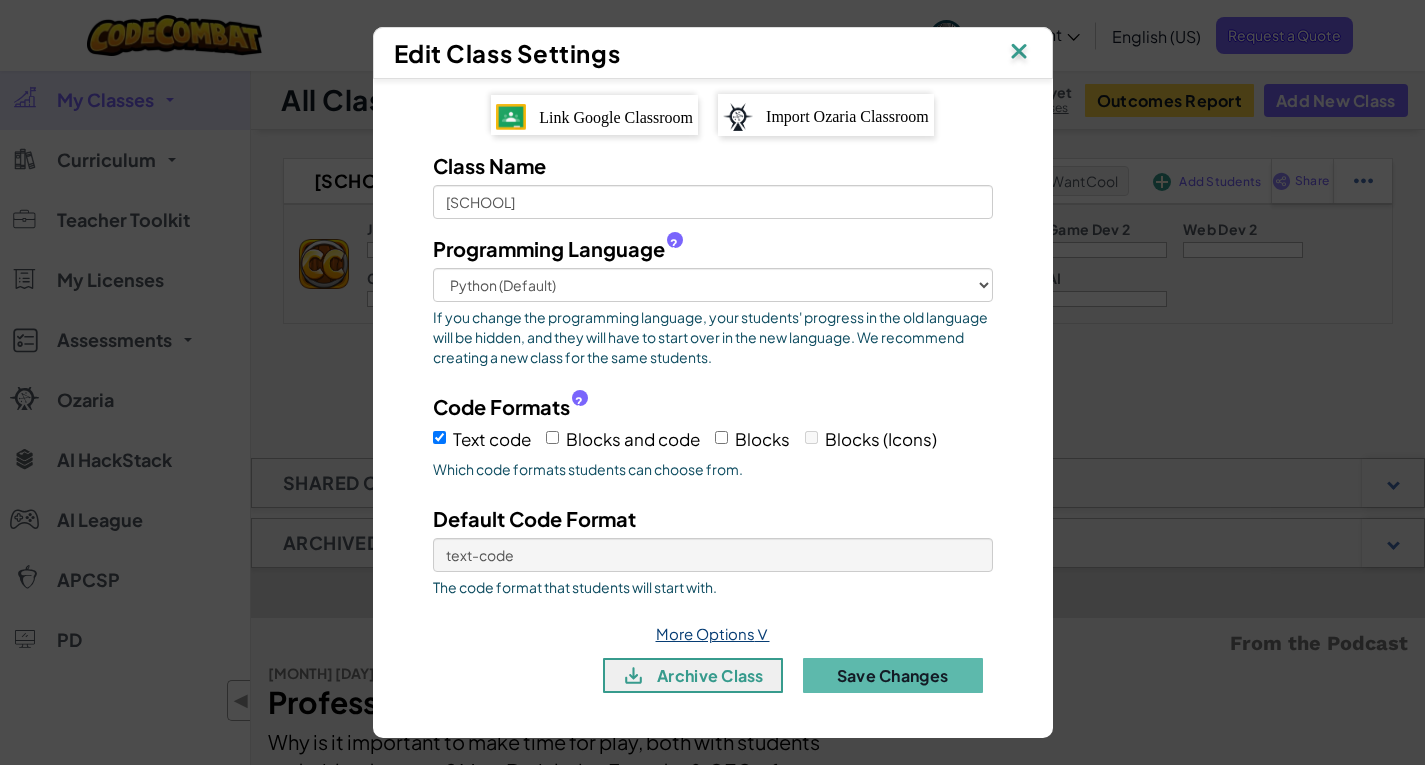 click on "More Options
∨" at bounding box center [713, 633] 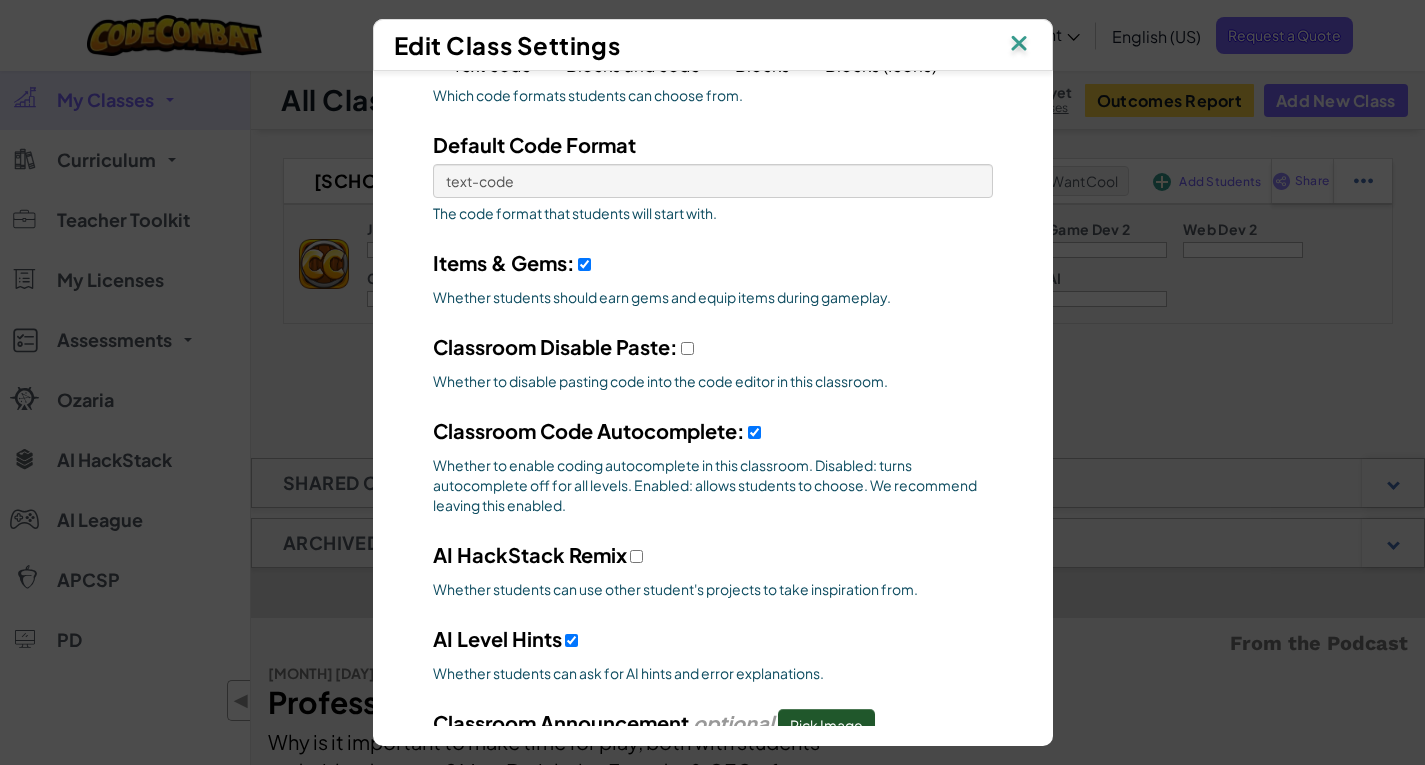 scroll, scrollTop: 400, scrollLeft: 0, axis: vertical 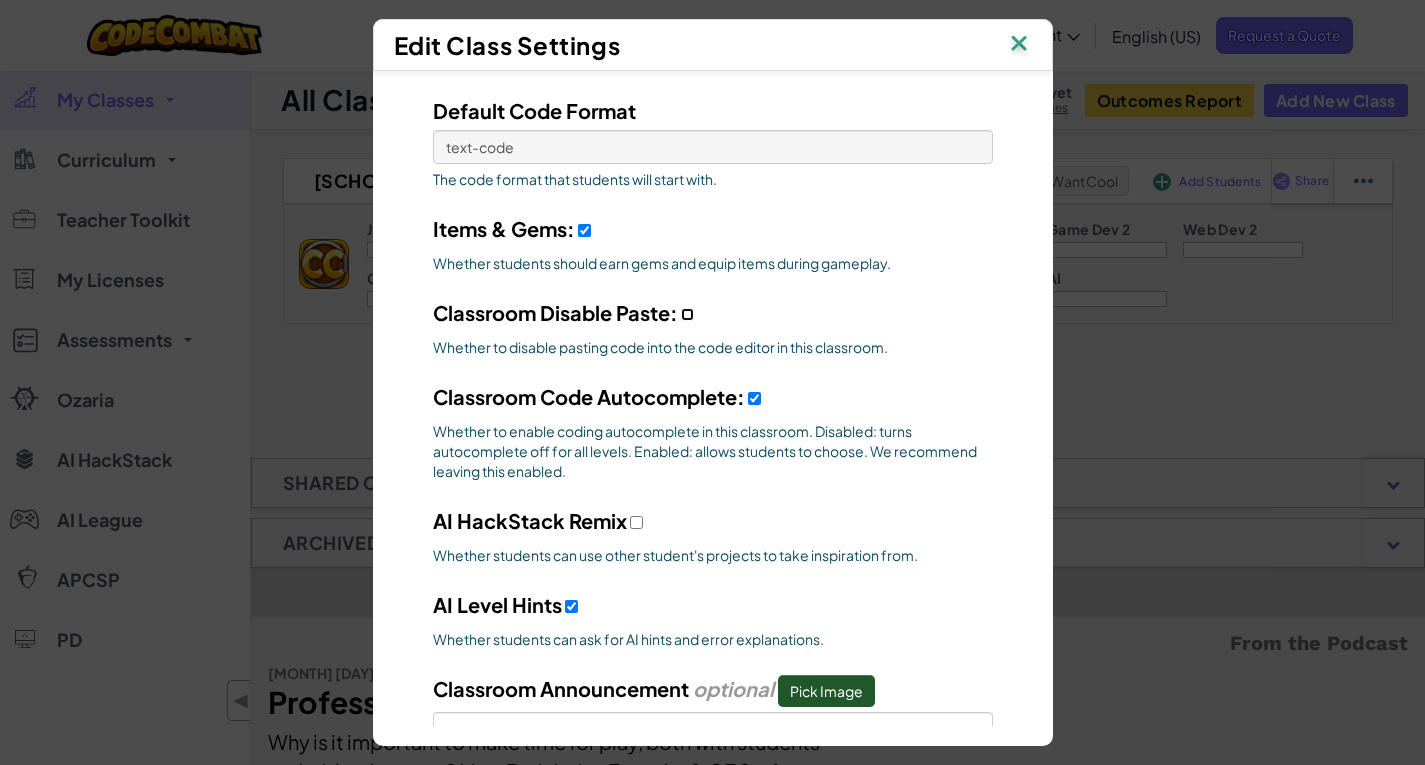 click on "Classroom Disable Paste:" at bounding box center [687, 314] 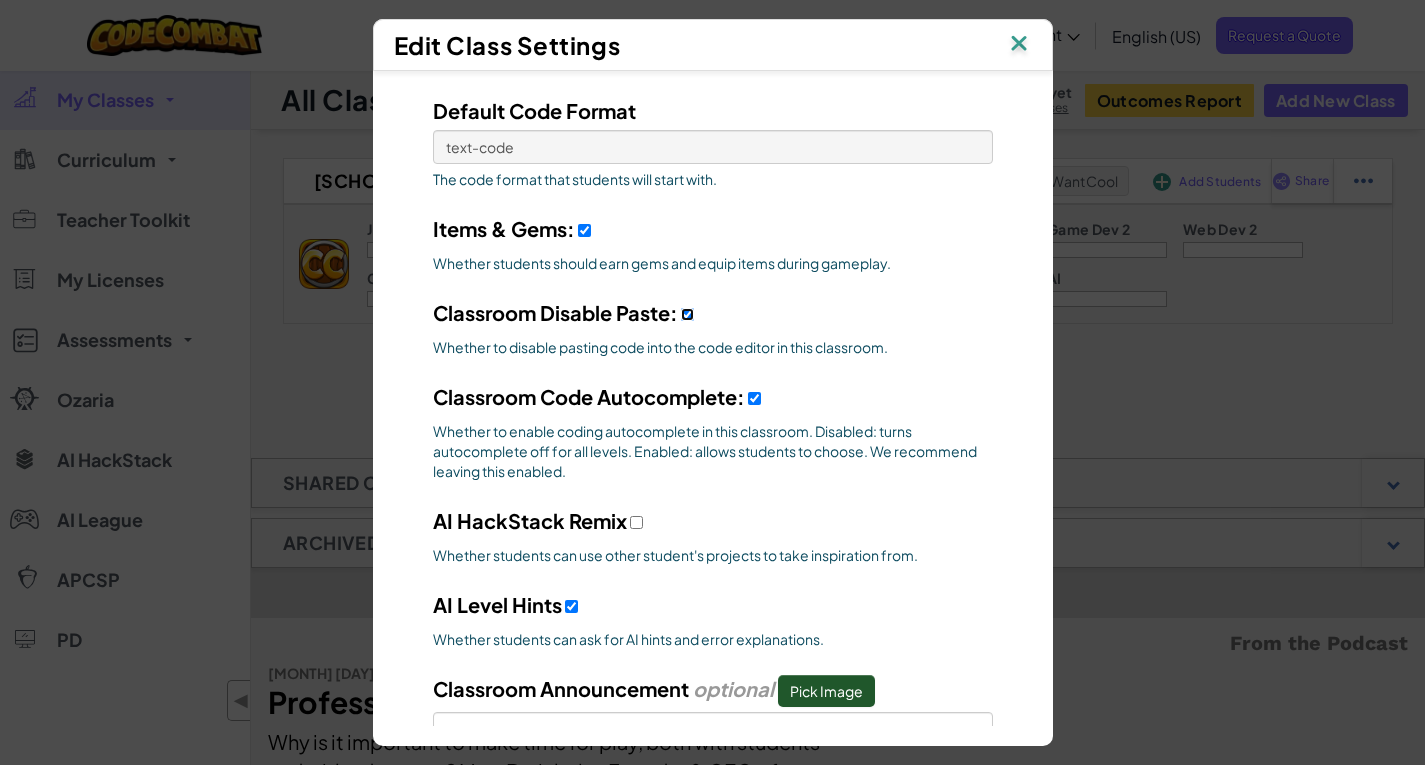 select 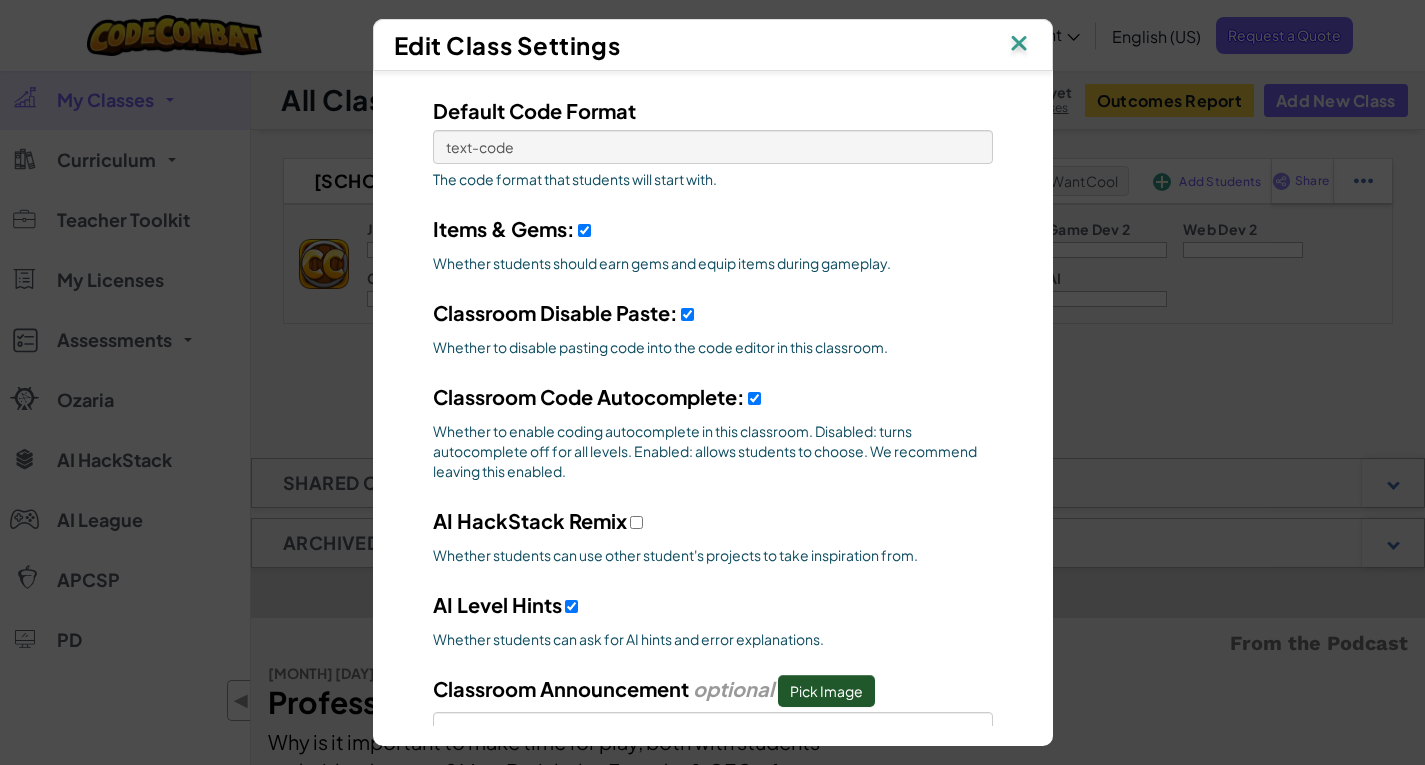 click on "AI HackStack Remix      Whether students can use other student's projects to take inspiration from." at bounding box center [713, 540] 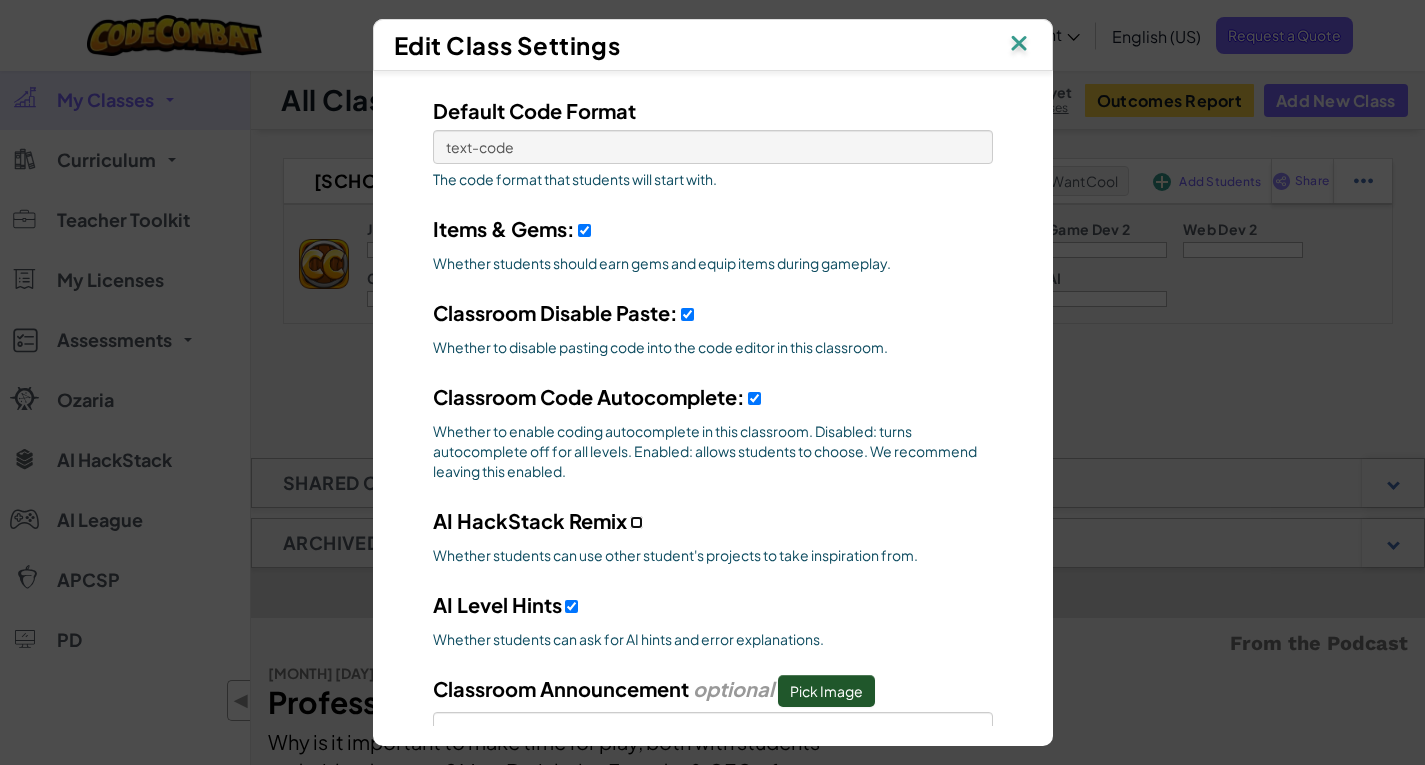 click on "AI HackStack Remix" at bounding box center (636, 522) 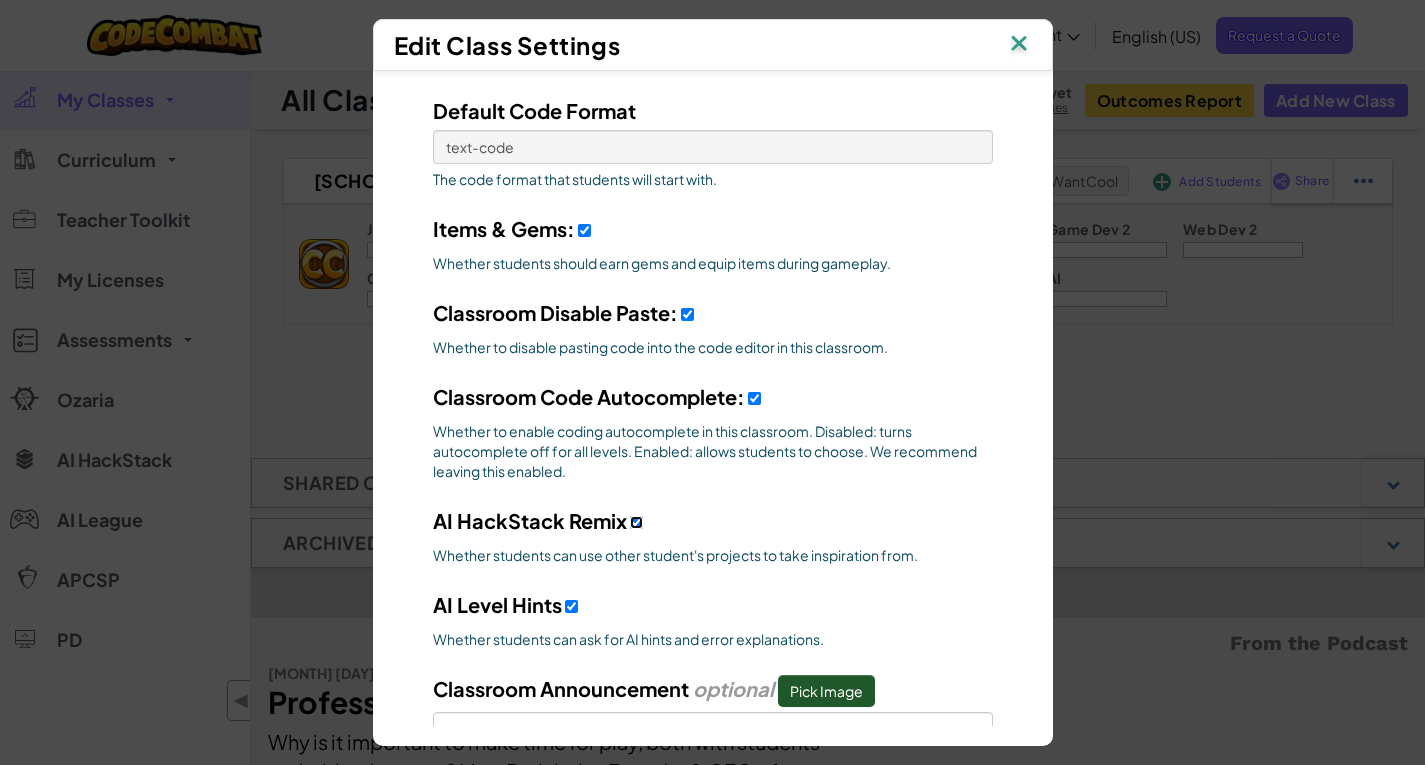 select 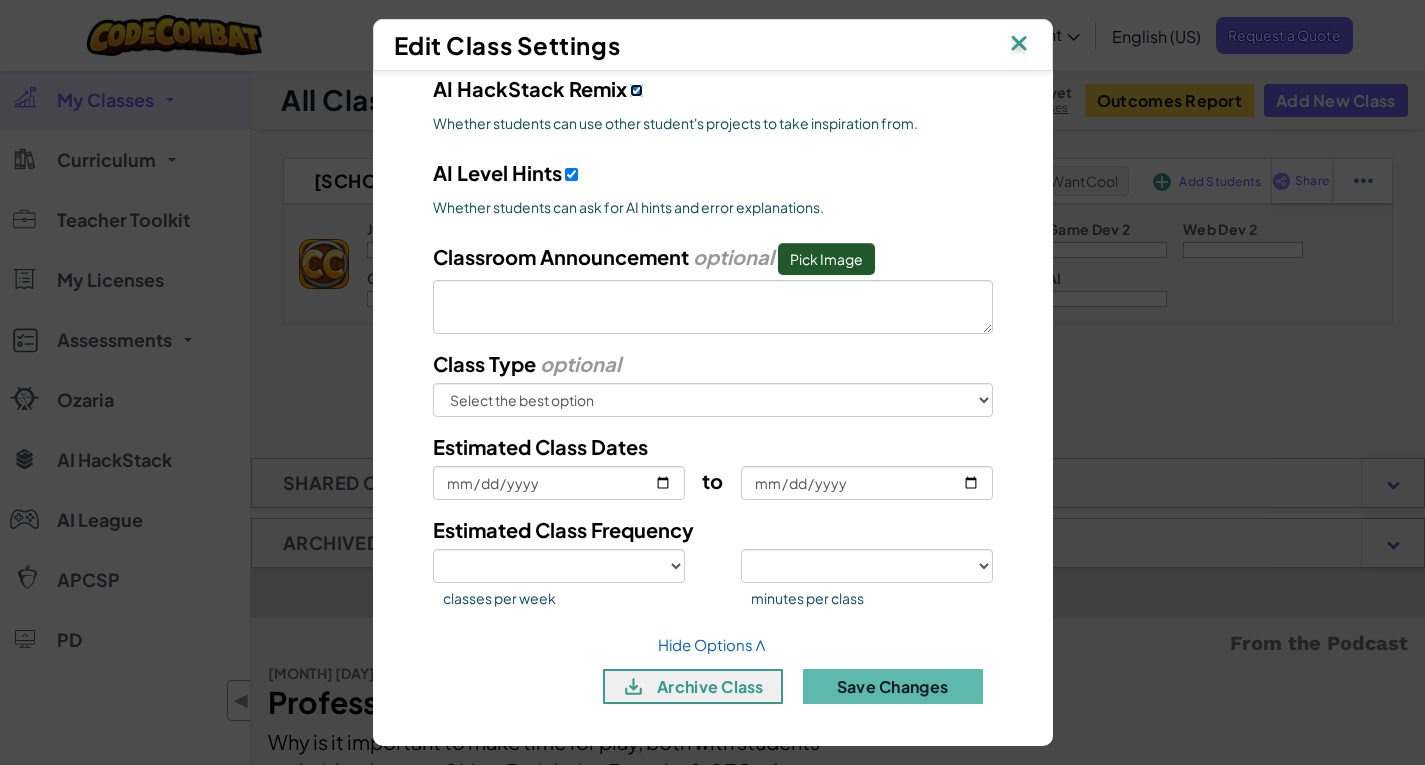 scroll, scrollTop: 835, scrollLeft: 0, axis: vertical 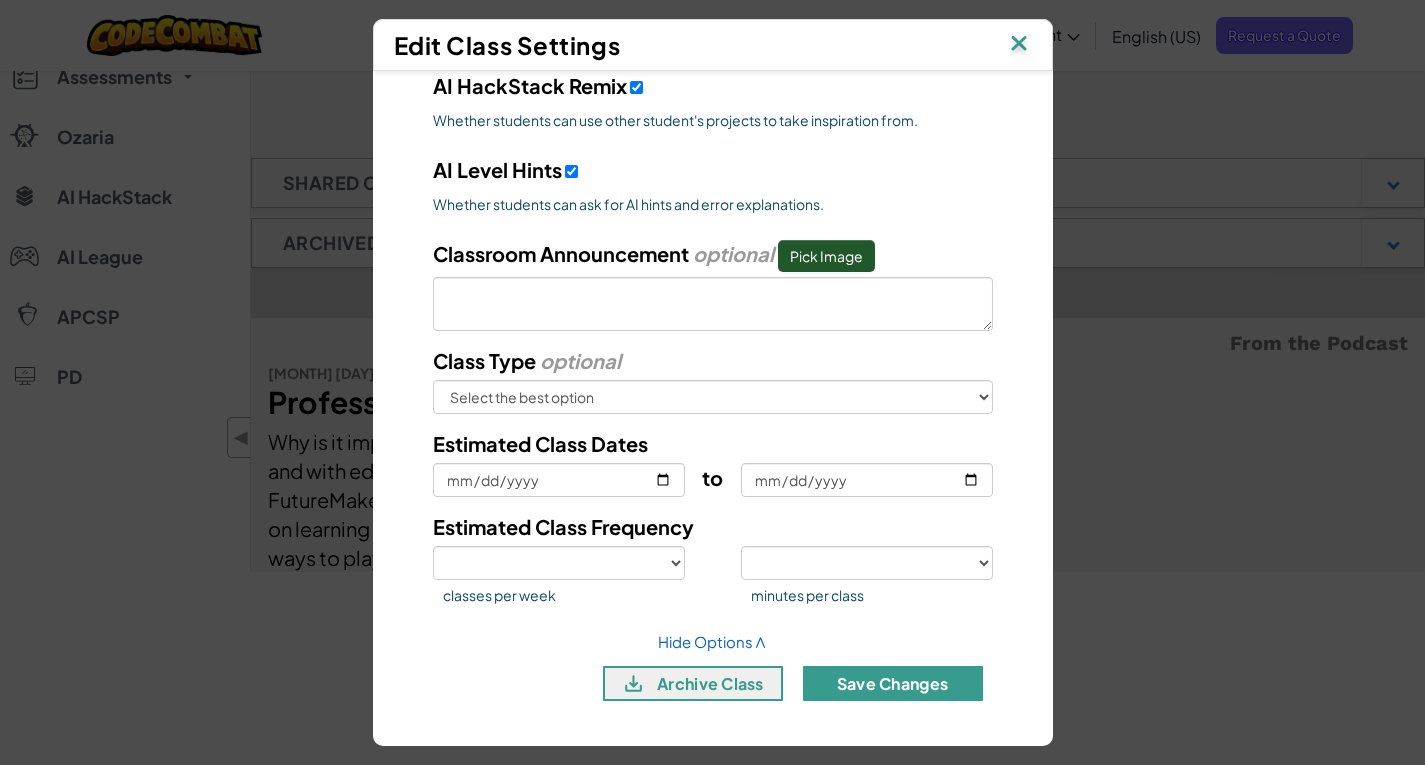 click on "Save Changes" at bounding box center [893, 683] 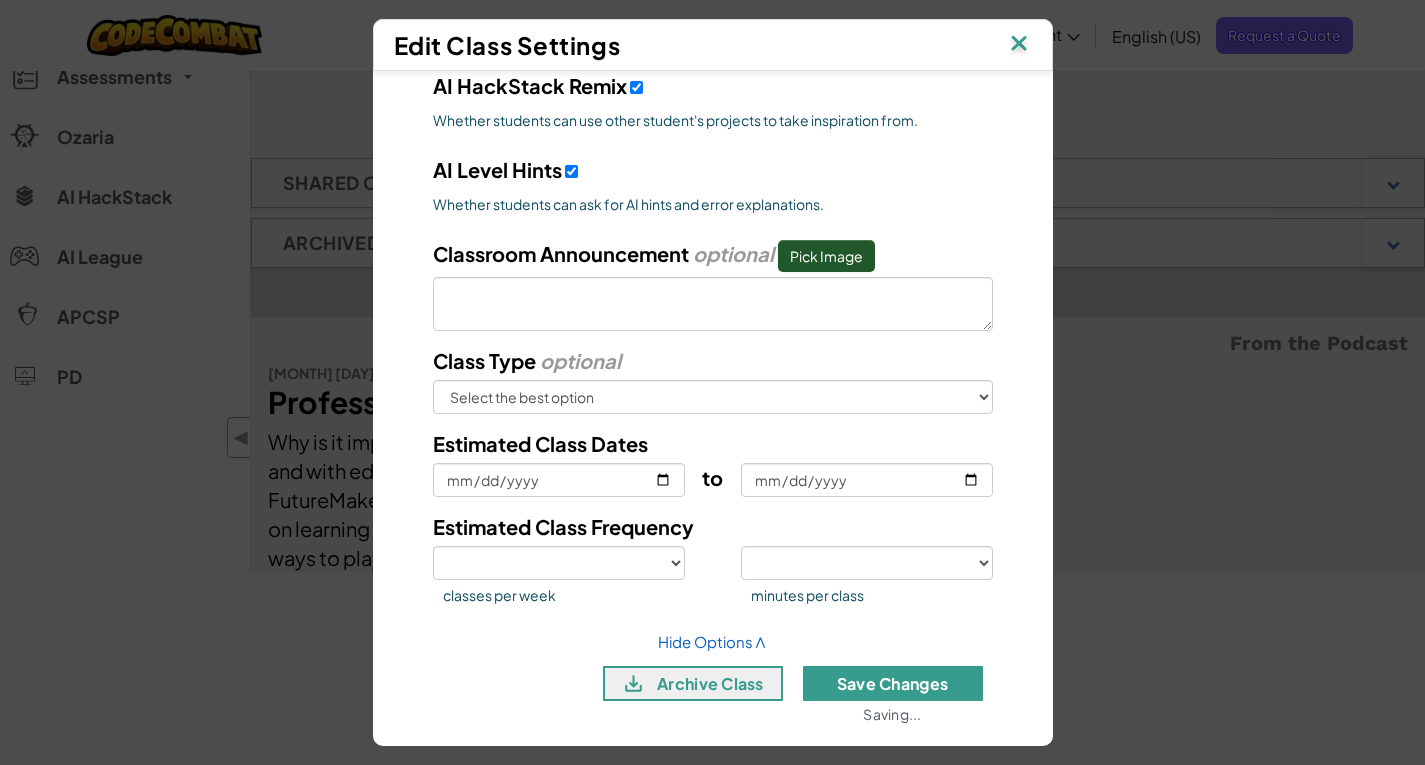 select 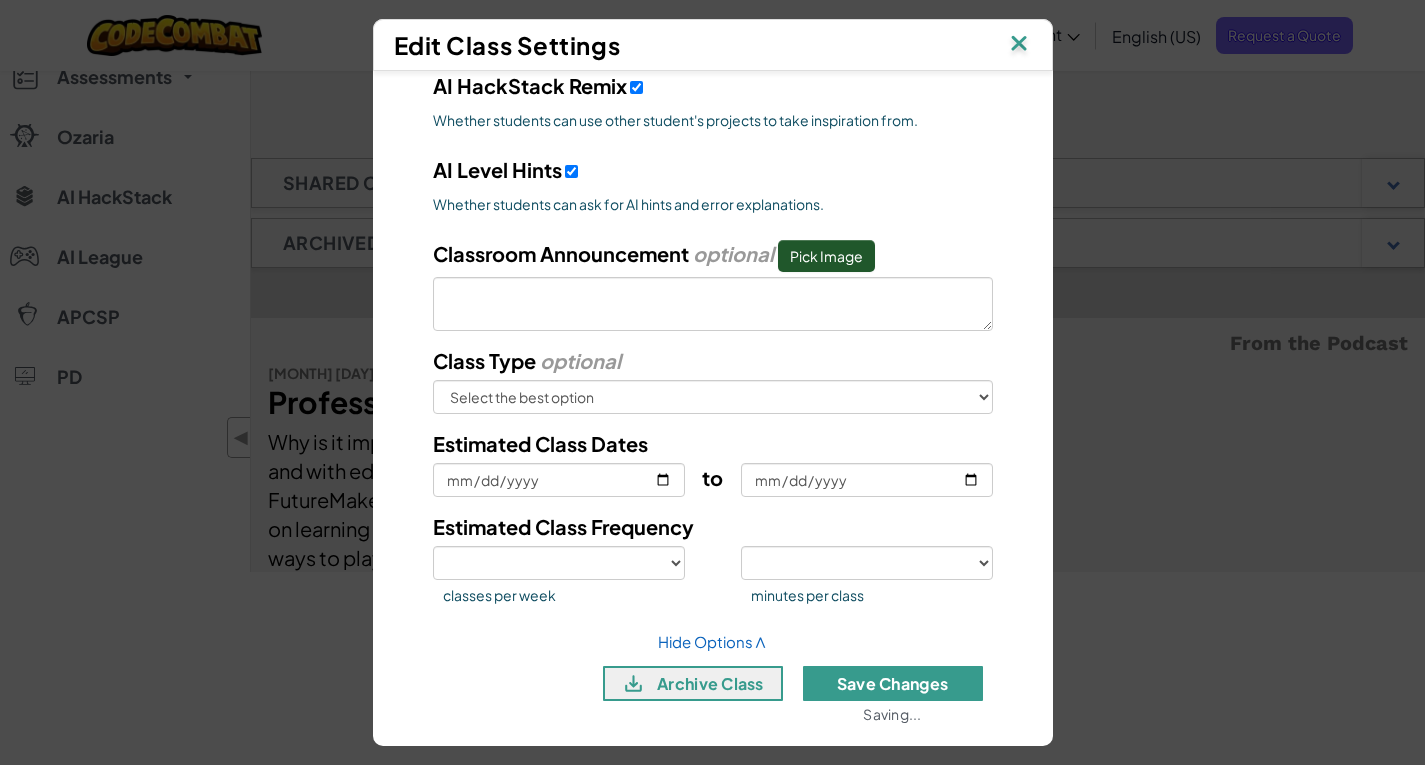 select 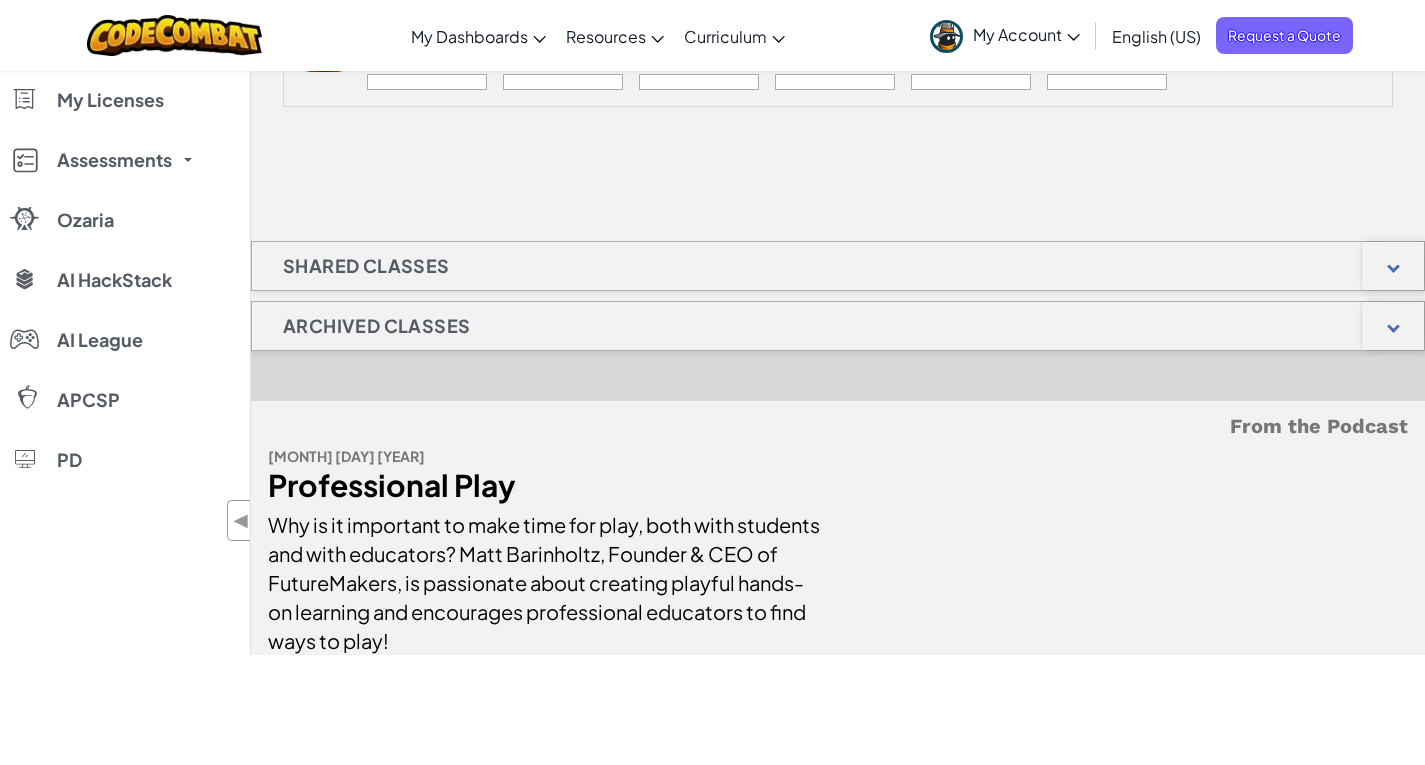 scroll, scrollTop: 0, scrollLeft: 0, axis: both 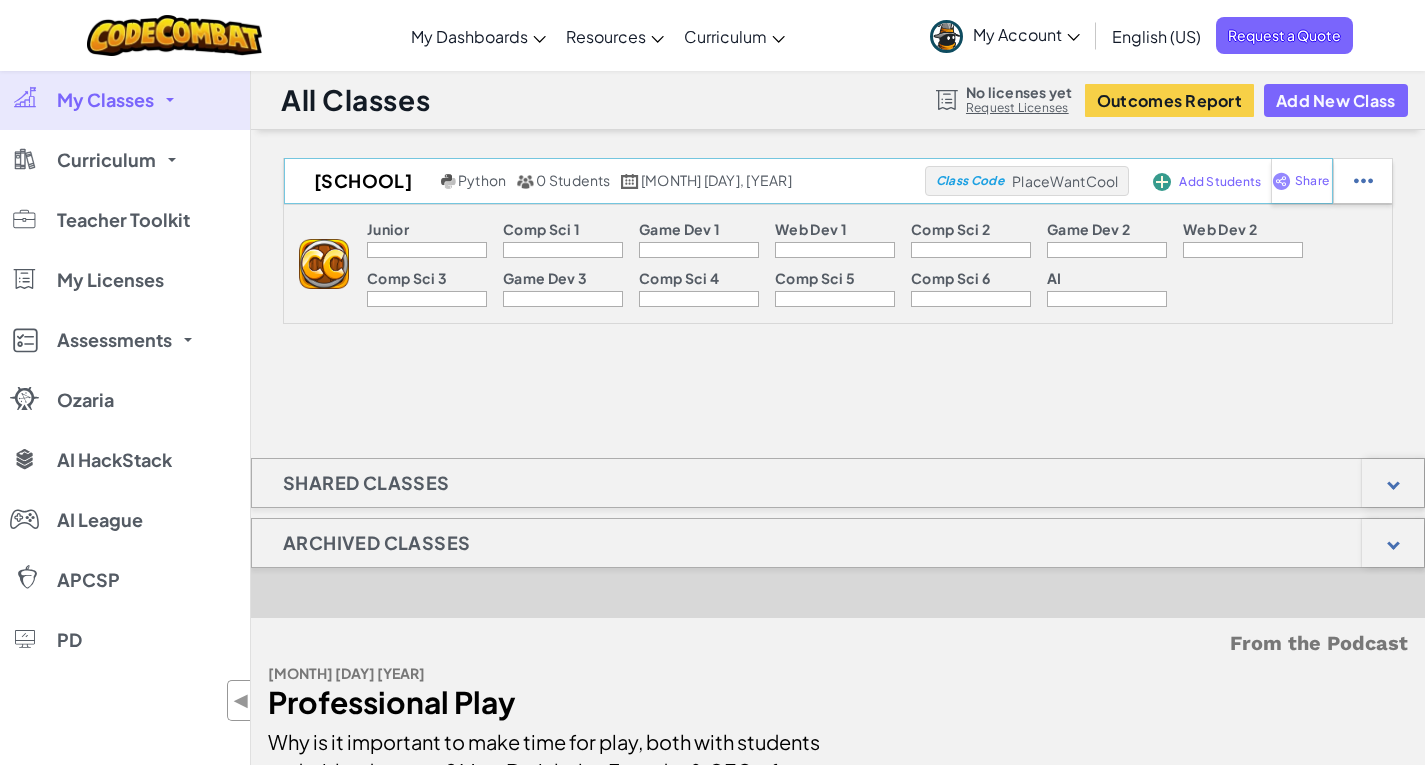click on "PlaceWantCool" at bounding box center [1065, 181] 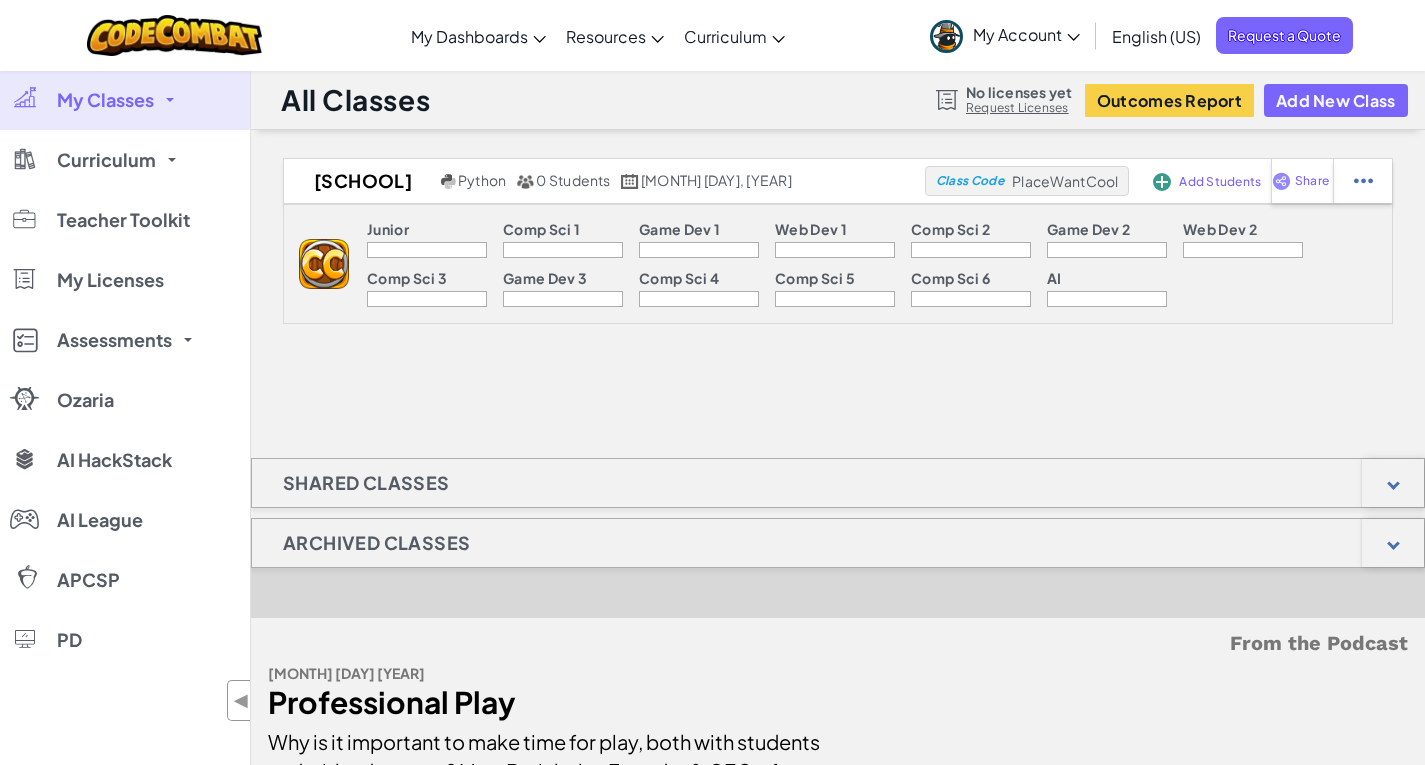click on "Comp Sci 1" at bounding box center (541, 229) 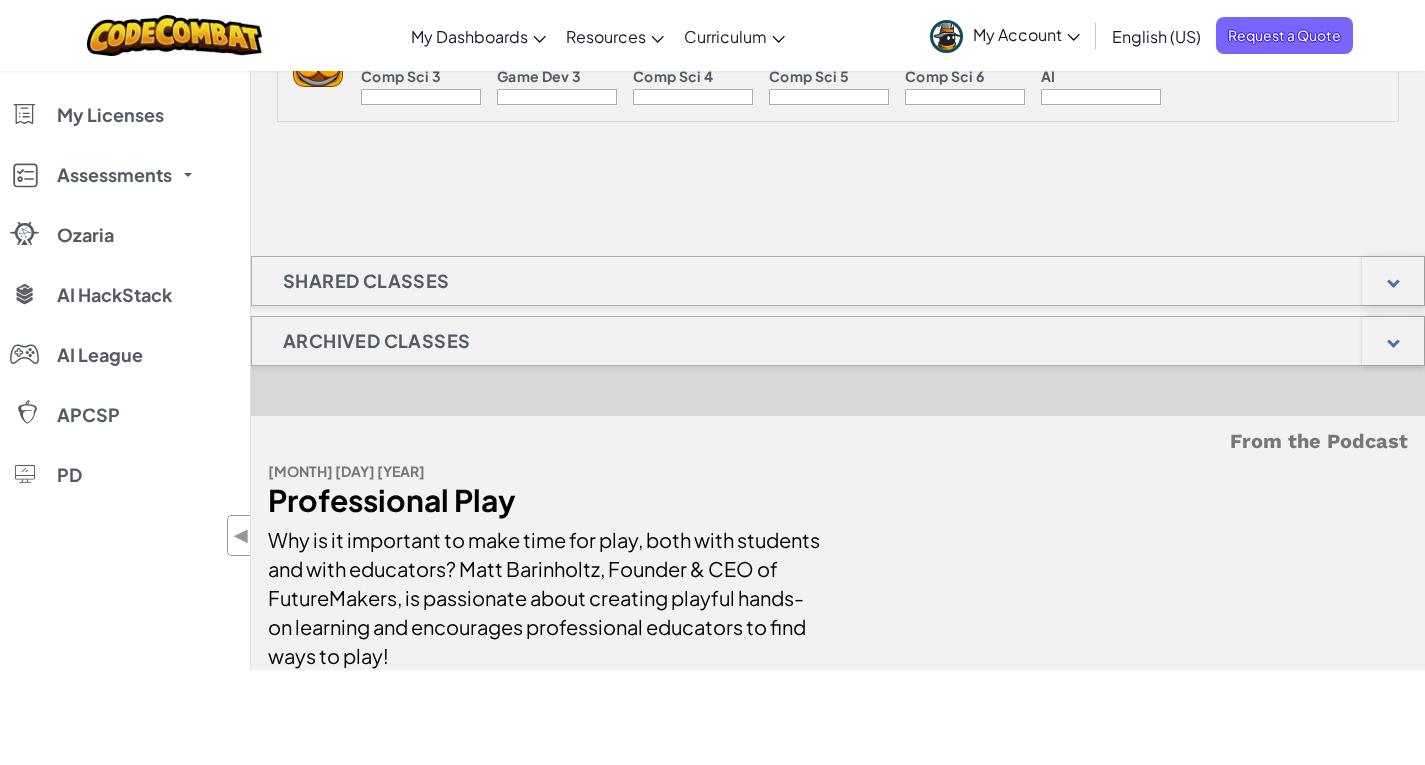 scroll, scrollTop: 0, scrollLeft: 0, axis: both 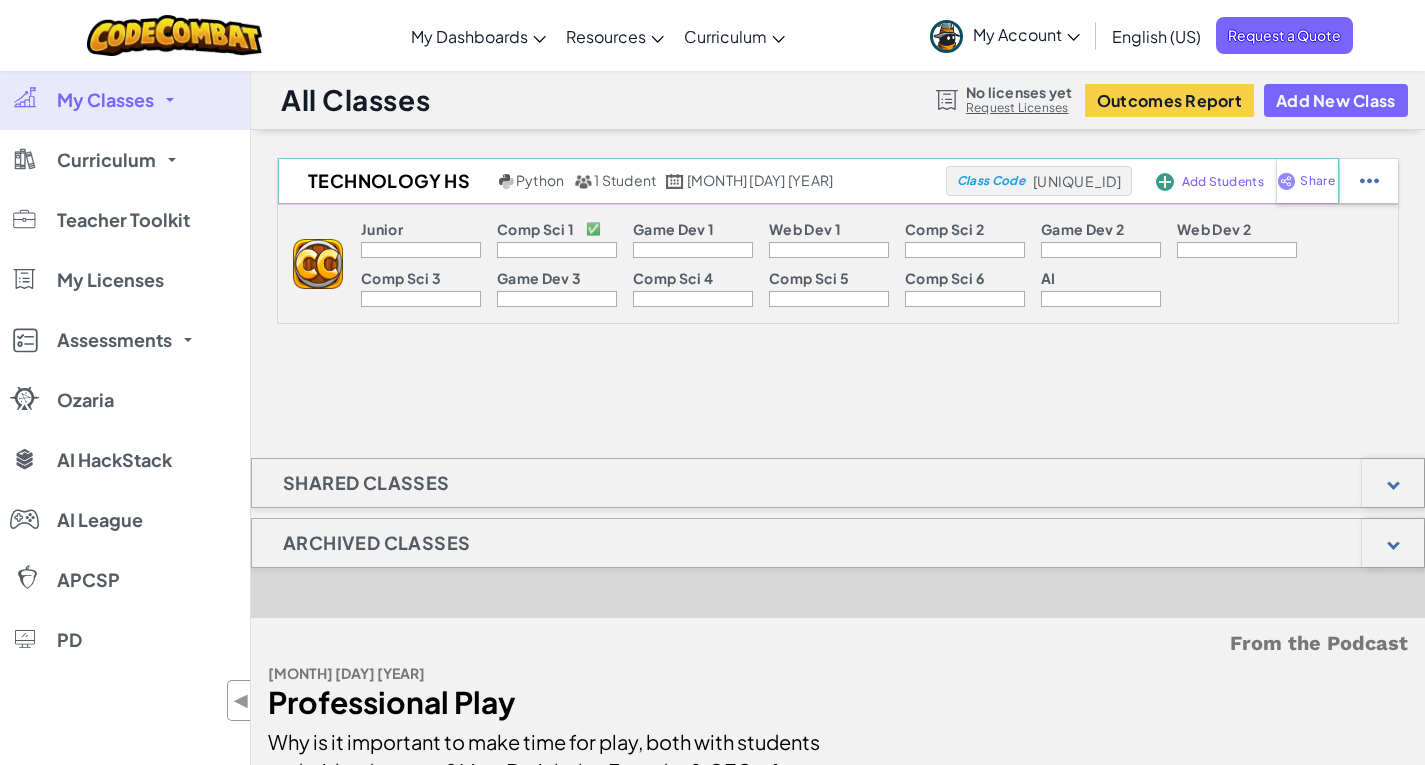 click at bounding box center (1165, 182) 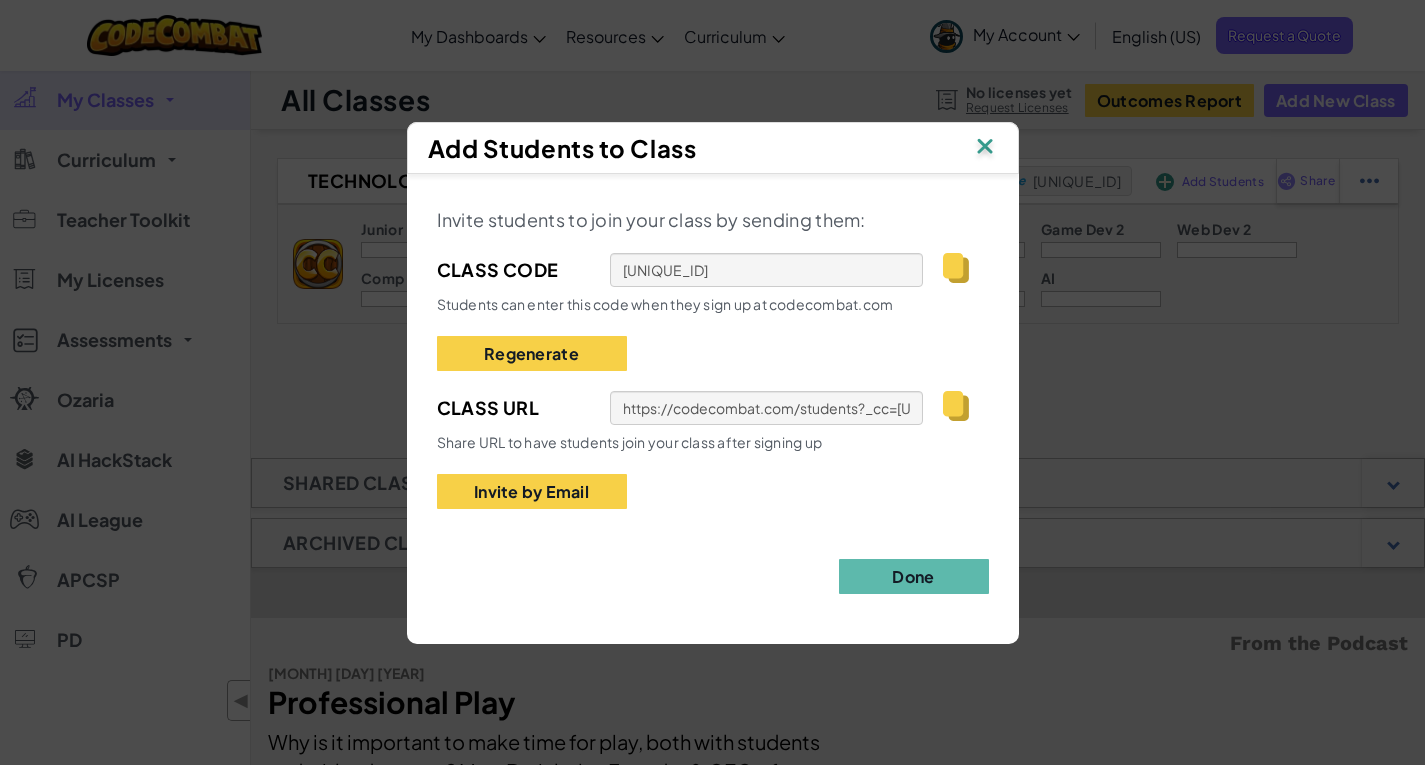 click at bounding box center [985, 148] 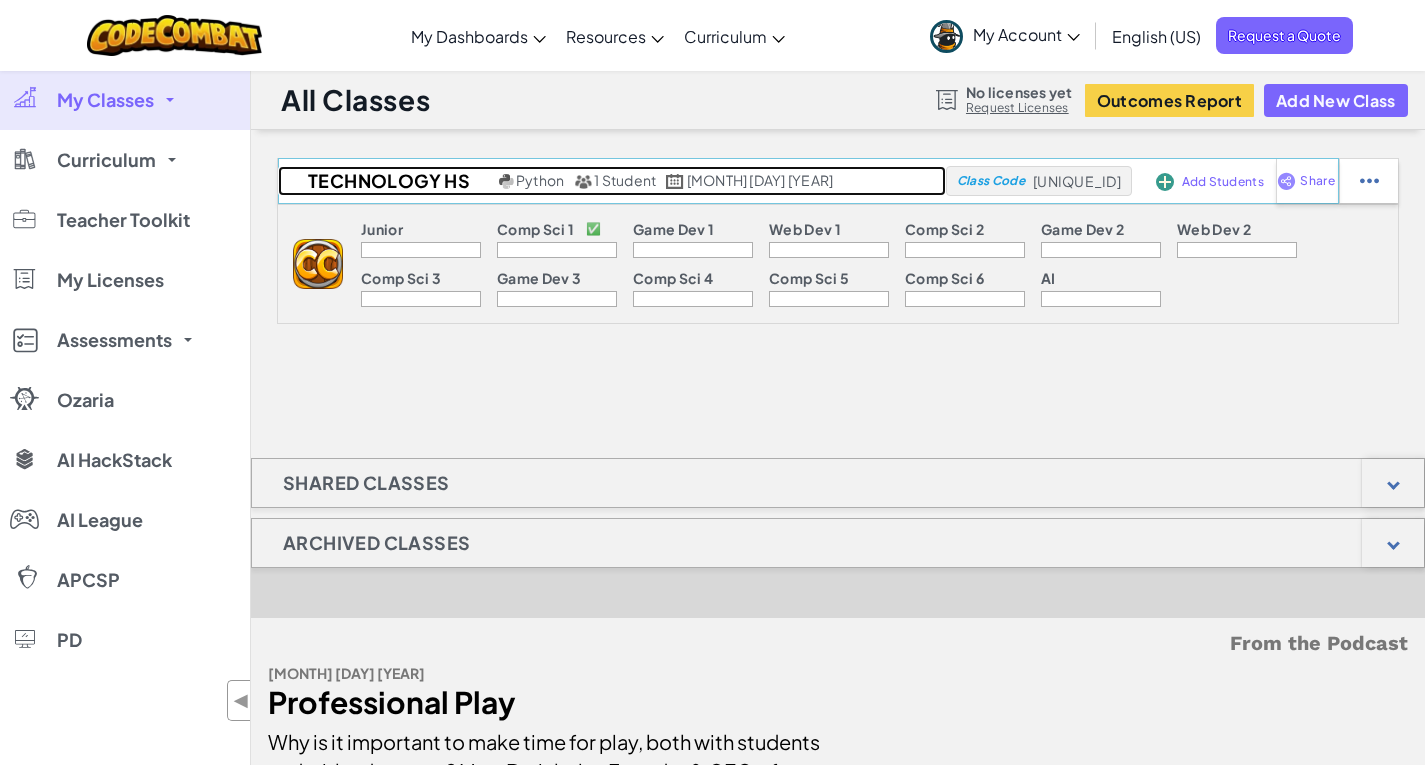 click at bounding box center (583, 181) 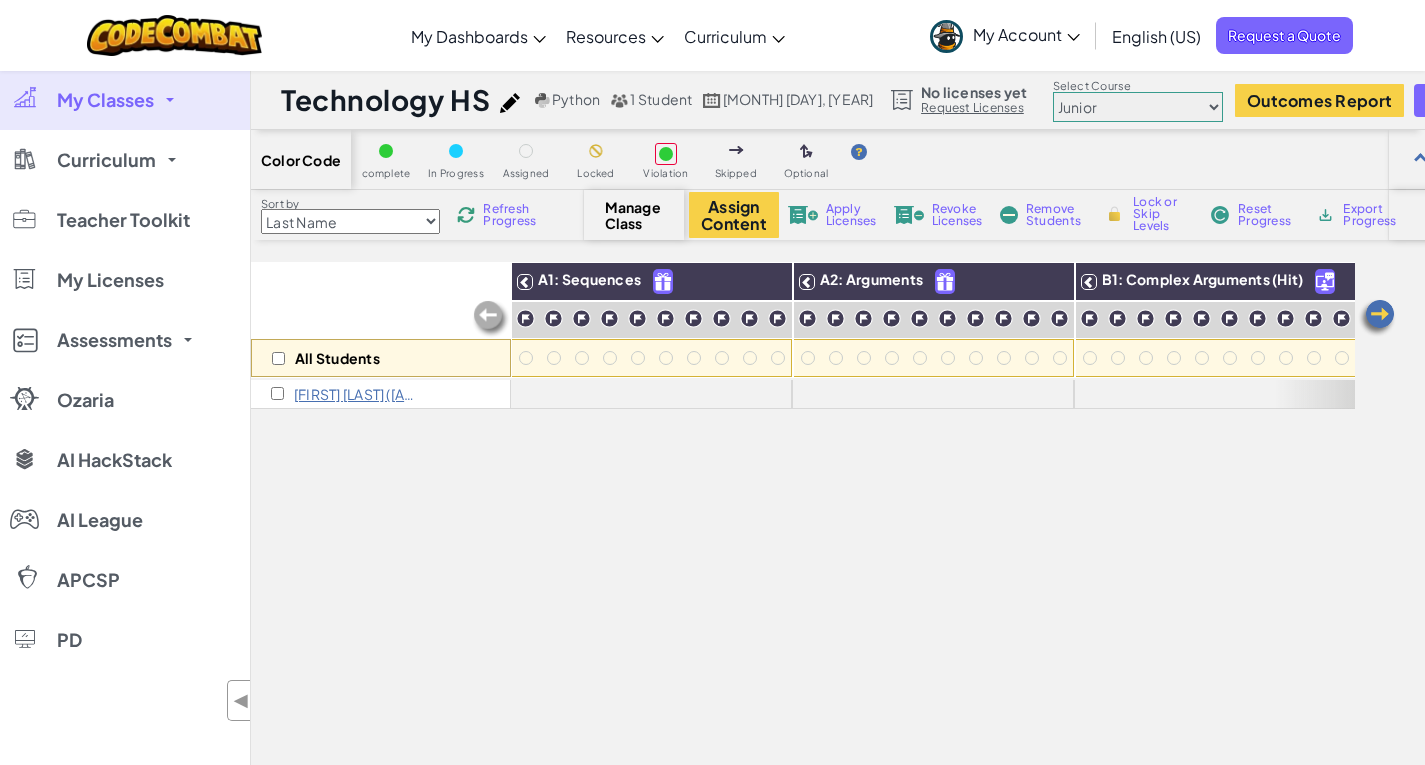 click on "Junior
Introduction to Computer Science
Game Development 1
Web Development 1
Computer Science 2
Game Development 2
Web Development 2
Computer Science 3
Game Development 3
Computer Science 4
Computer Science 5
Computer Science 6
AI HackStack" at bounding box center (1138, 107) 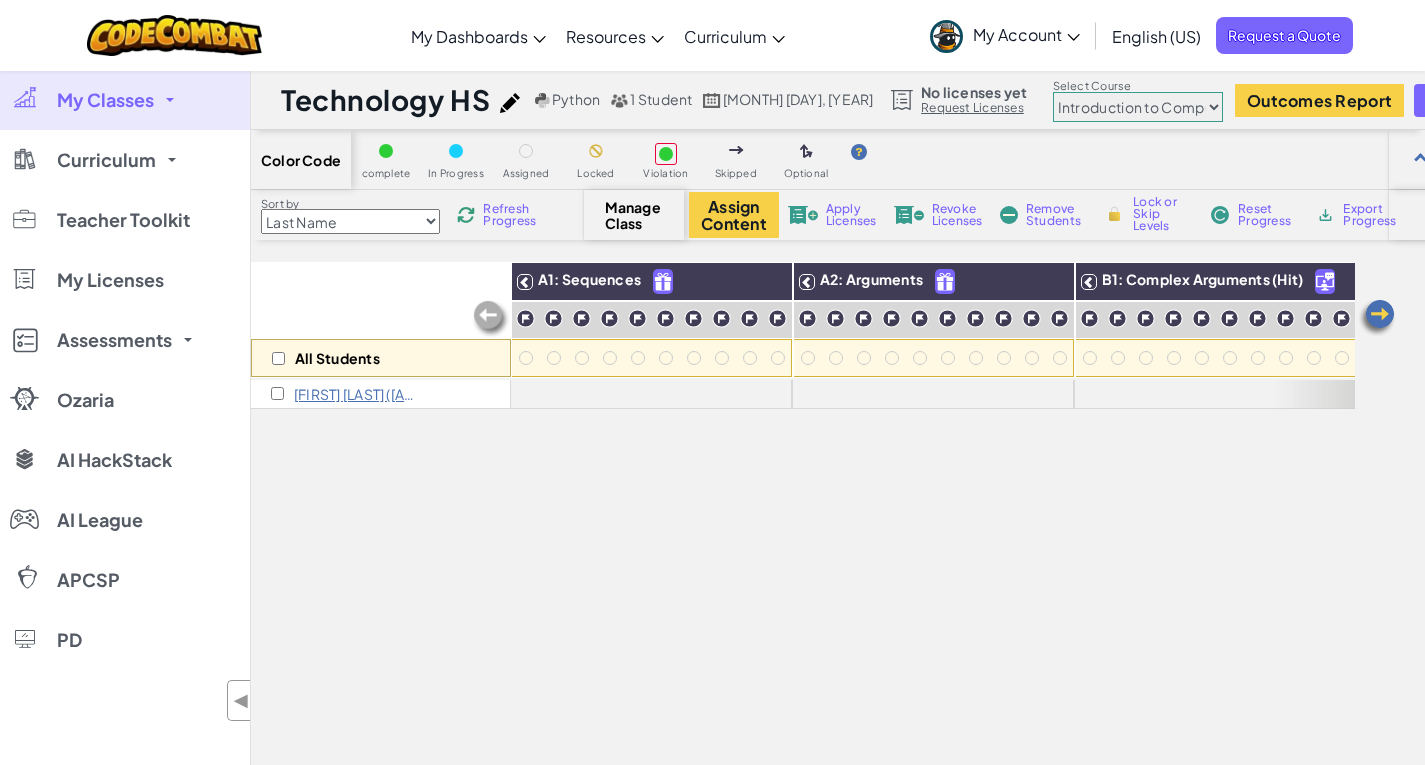click on "Junior
Introduction to Computer Science
Game Development 1
Web Development 1
Computer Science 2
Game Development 2
Web Development 2
Computer Science 3
Game Development 3
Computer Science 4
Computer Science 5
Computer Science 6
AI HackStack" at bounding box center (1138, 107) 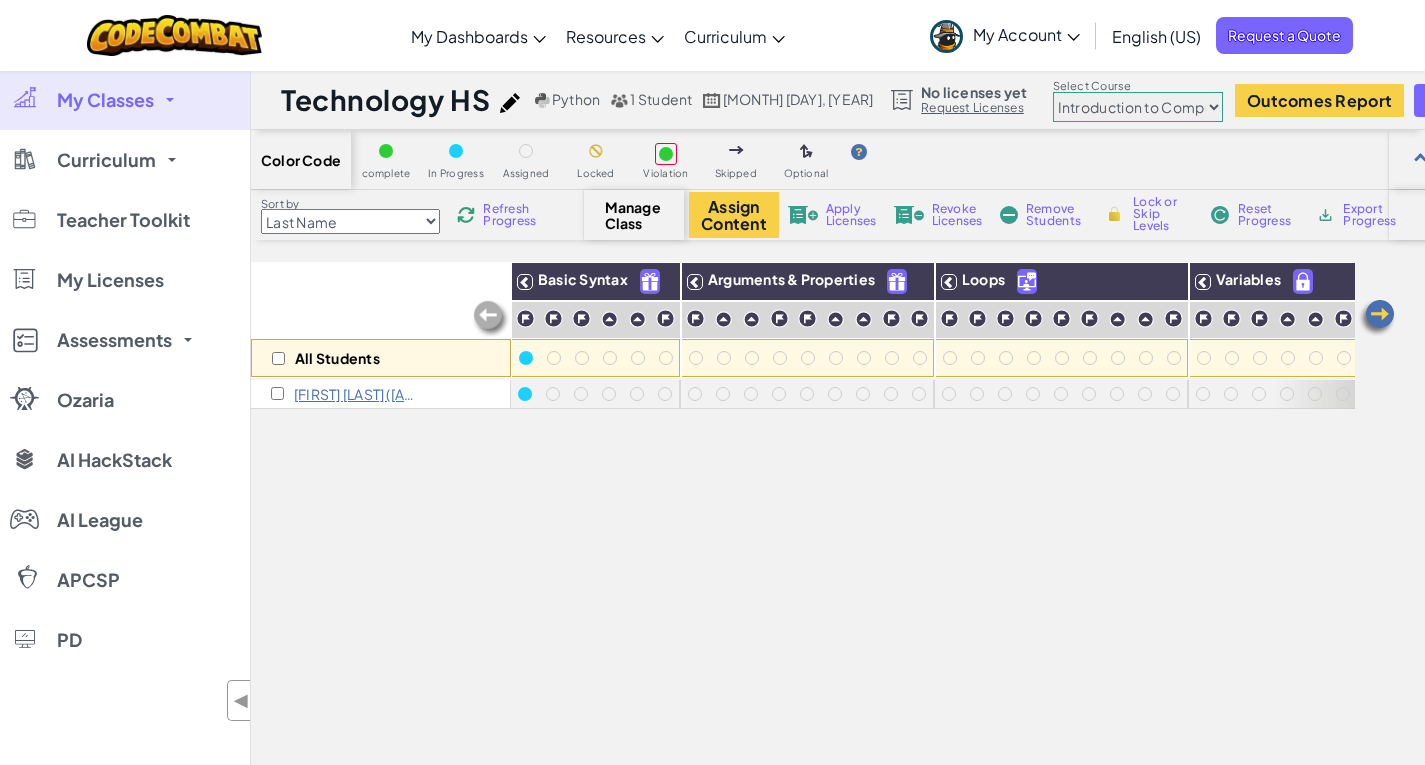 click on "Junior
Introduction to Computer Science
Game Development 1
Web Development 1
Computer Science 2
Game Development 2
Web Development 2
Computer Science 3
Game Development 3
Computer Science 4
Computer Science 5
Computer Science 6
AI HackStack" at bounding box center [1138, 107] 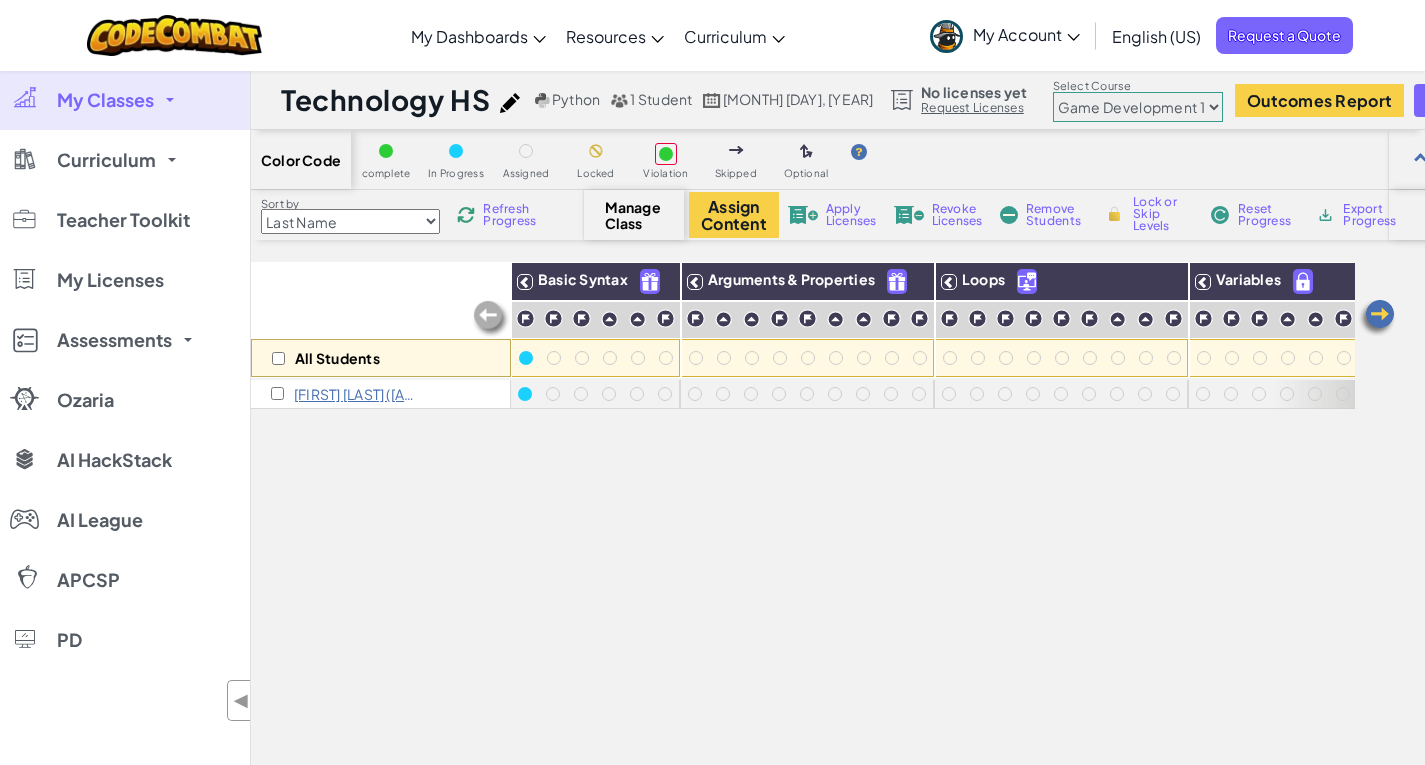 click on "Junior
Introduction to Computer Science
Game Development 1
Web Development 1
Computer Science 2
Game Development 2
Web Development 2
Computer Science 3
Game Development 3
Computer Science 4
Computer Science 5
Computer Science 6
AI HackStack" at bounding box center (1138, 107) 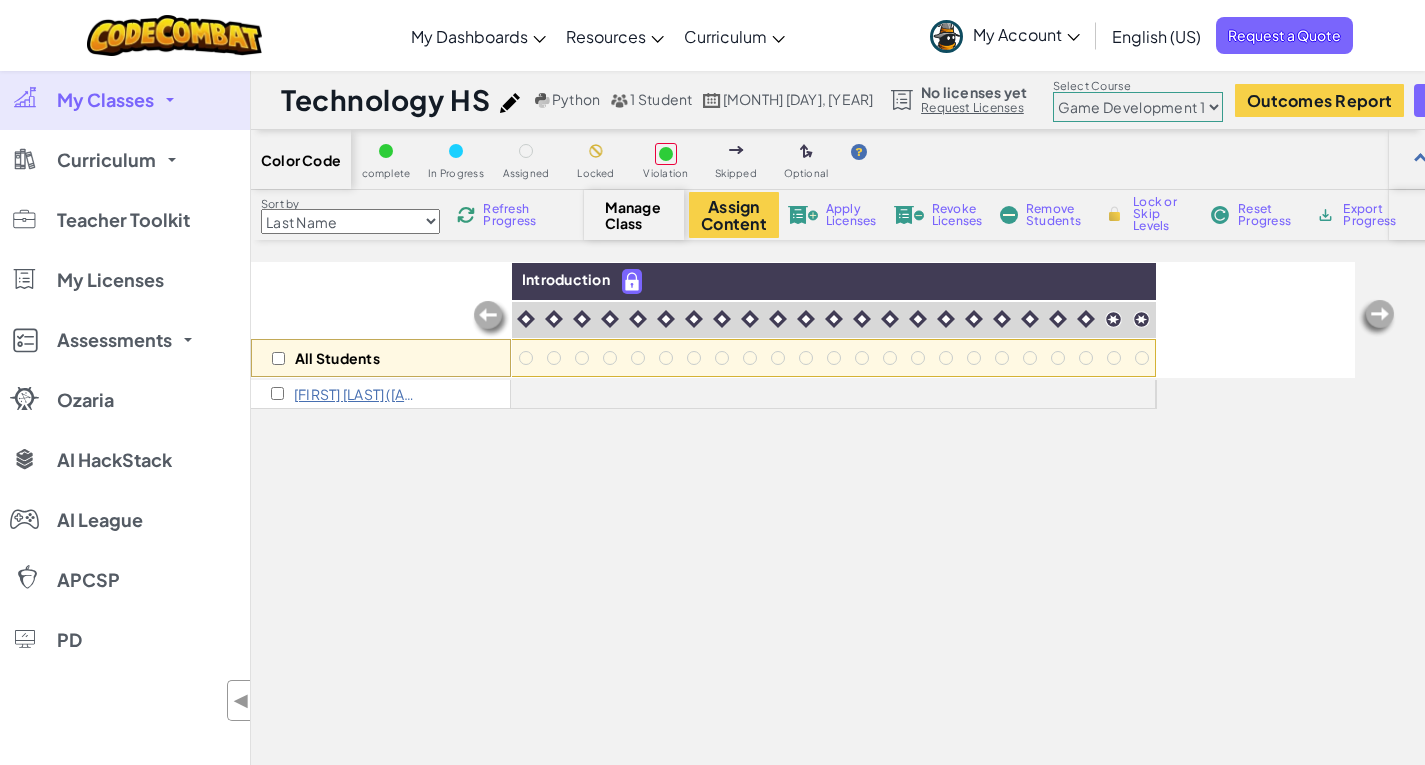 click on "Junior
Introduction to Computer Science
Game Development 1
Web Development 1
Computer Science 2
Game Development 2
Web Development 2
Computer Science 3
Game Development 3
Computer Science 4
Computer Science 5
Computer Science 6
AI HackStack" at bounding box center (1138, 107) 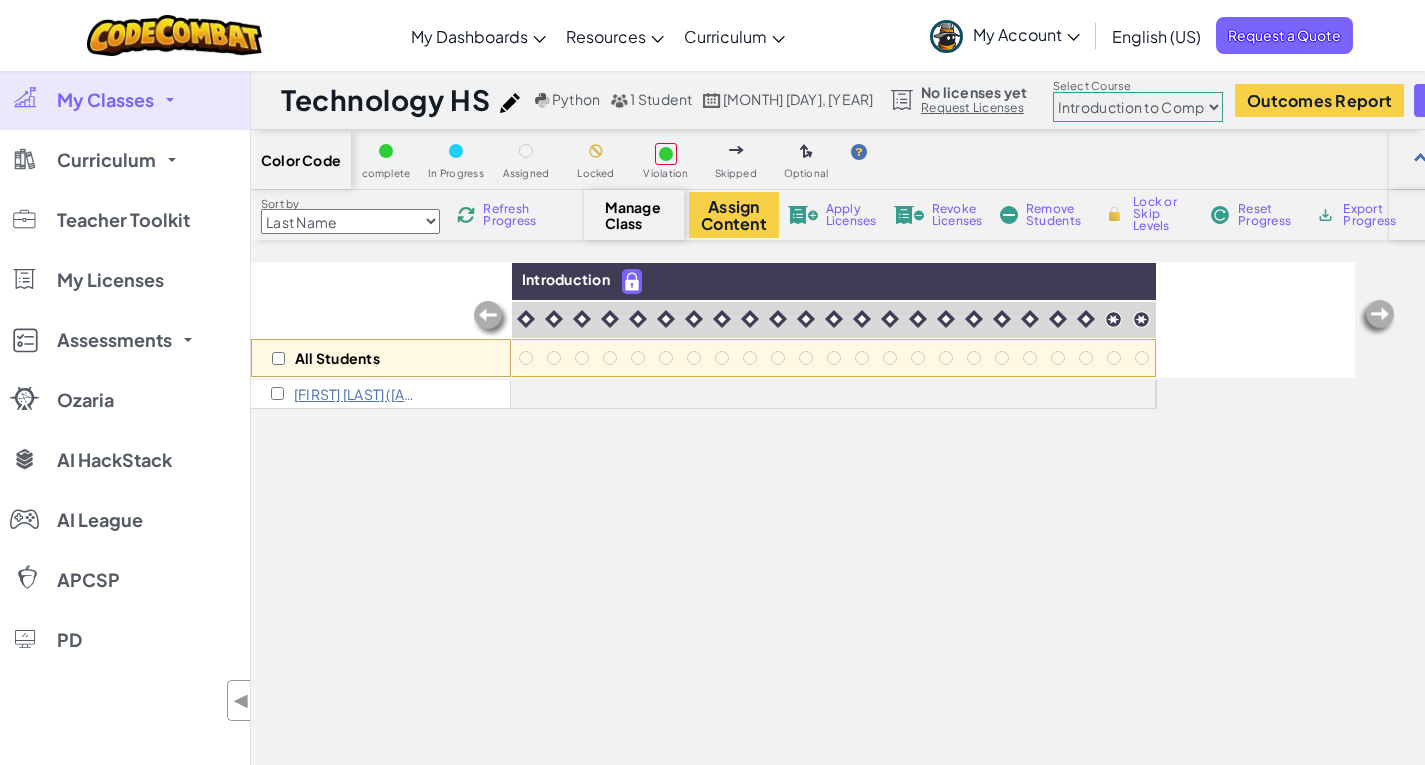 click on "Junior
Introduction to Computer Science
Game Development 1
Web Development 1
Computer Science 2
Game Development 2
Web Development 2
Computer Science 3
Game Development 3
Computer Science 4
Computer Science 5
Computer Science 6
AI HackStack" at bounding box center [1138, 107] 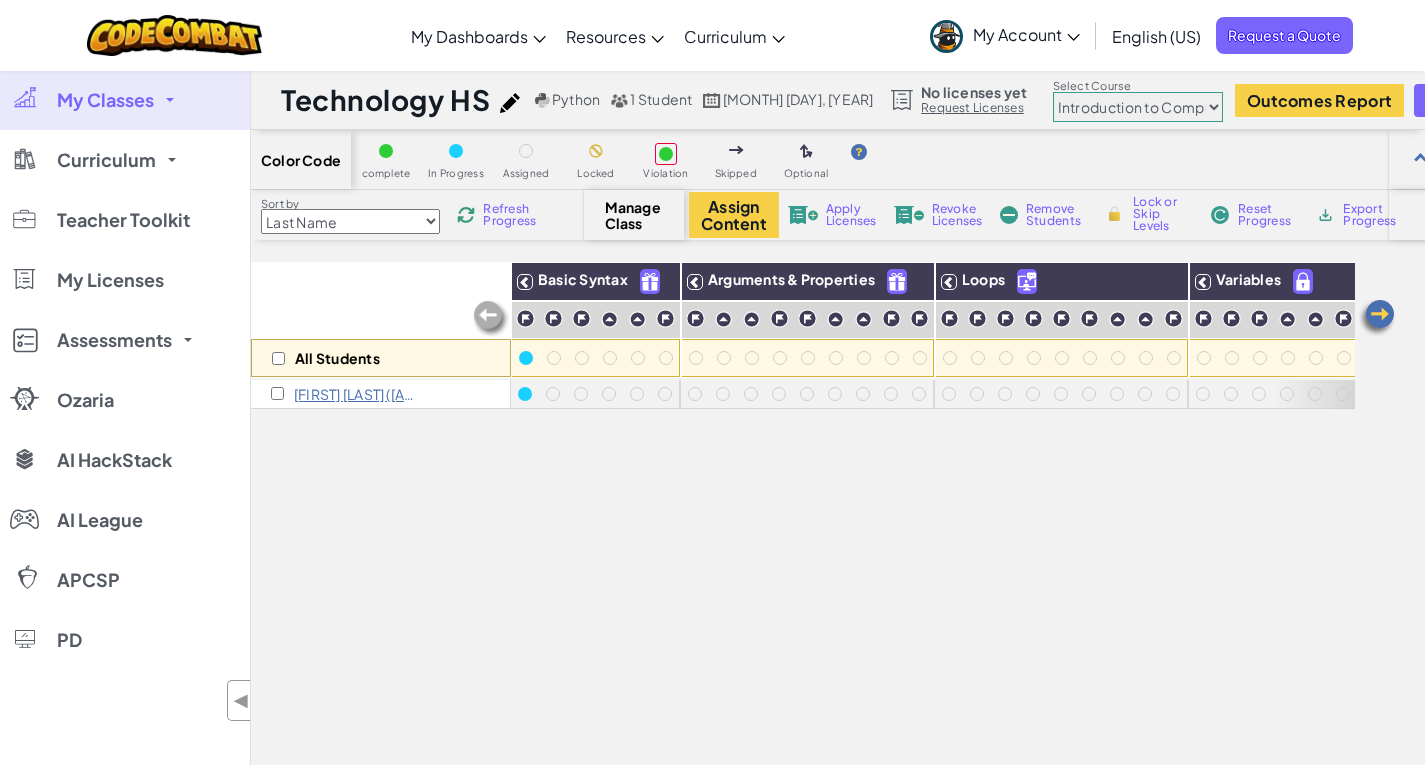 click on "All Students       Basic Syntax                                                       Arguments & Properties                                                                         Loops                                                                         Variables
Francisco de Andrade Chequer (STB)" at bounding box center [803, 594] 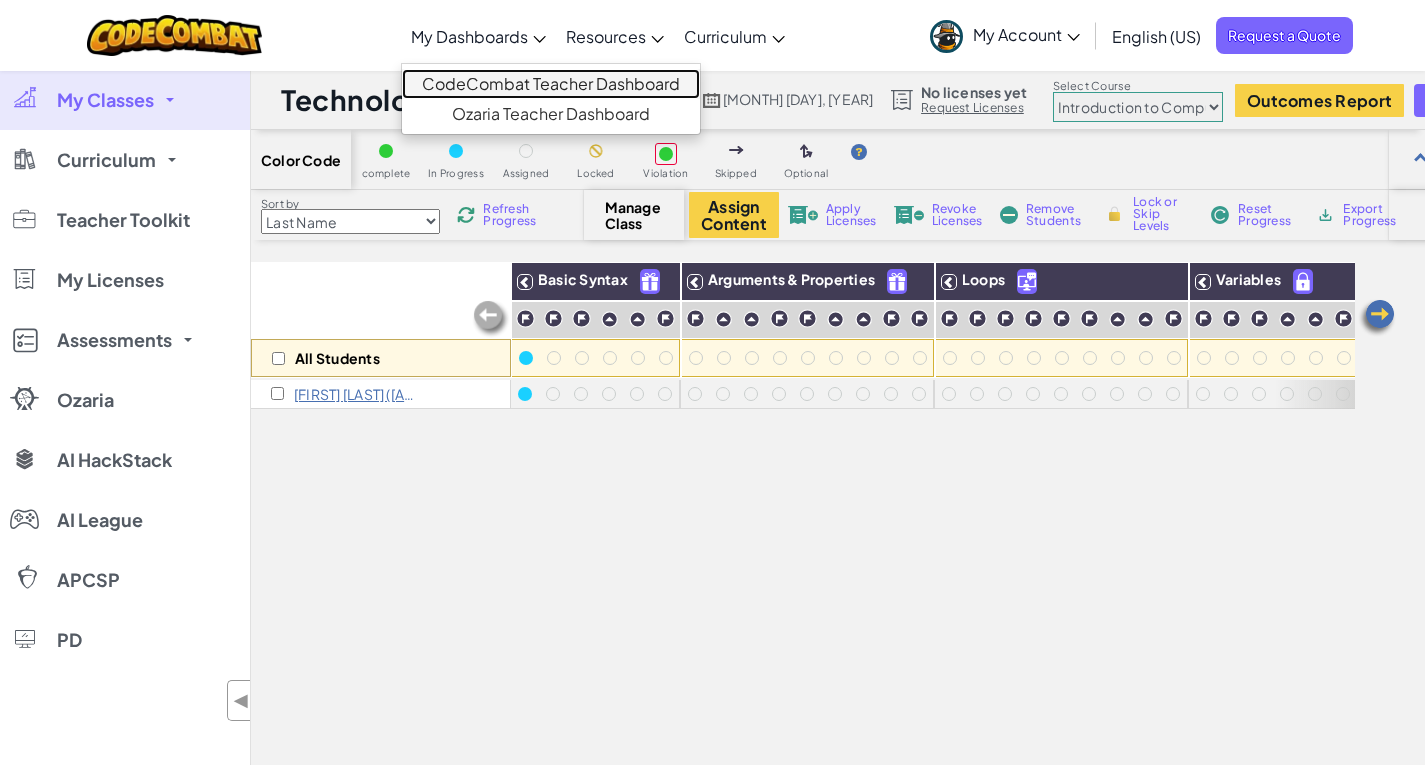 click on "CodeCombat Teacher Dashboard" at bounding box center (551, 84) 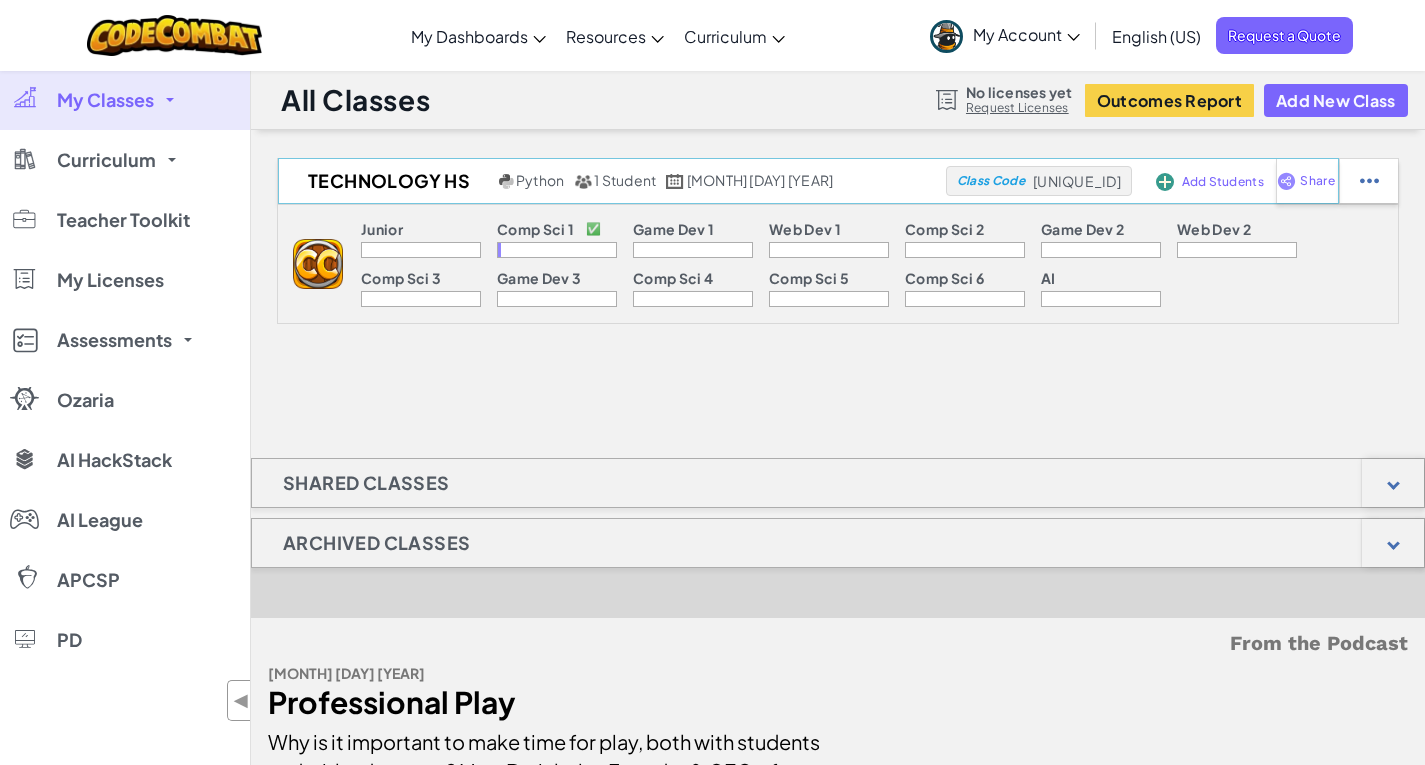 click at bounding box center [1165, 182] 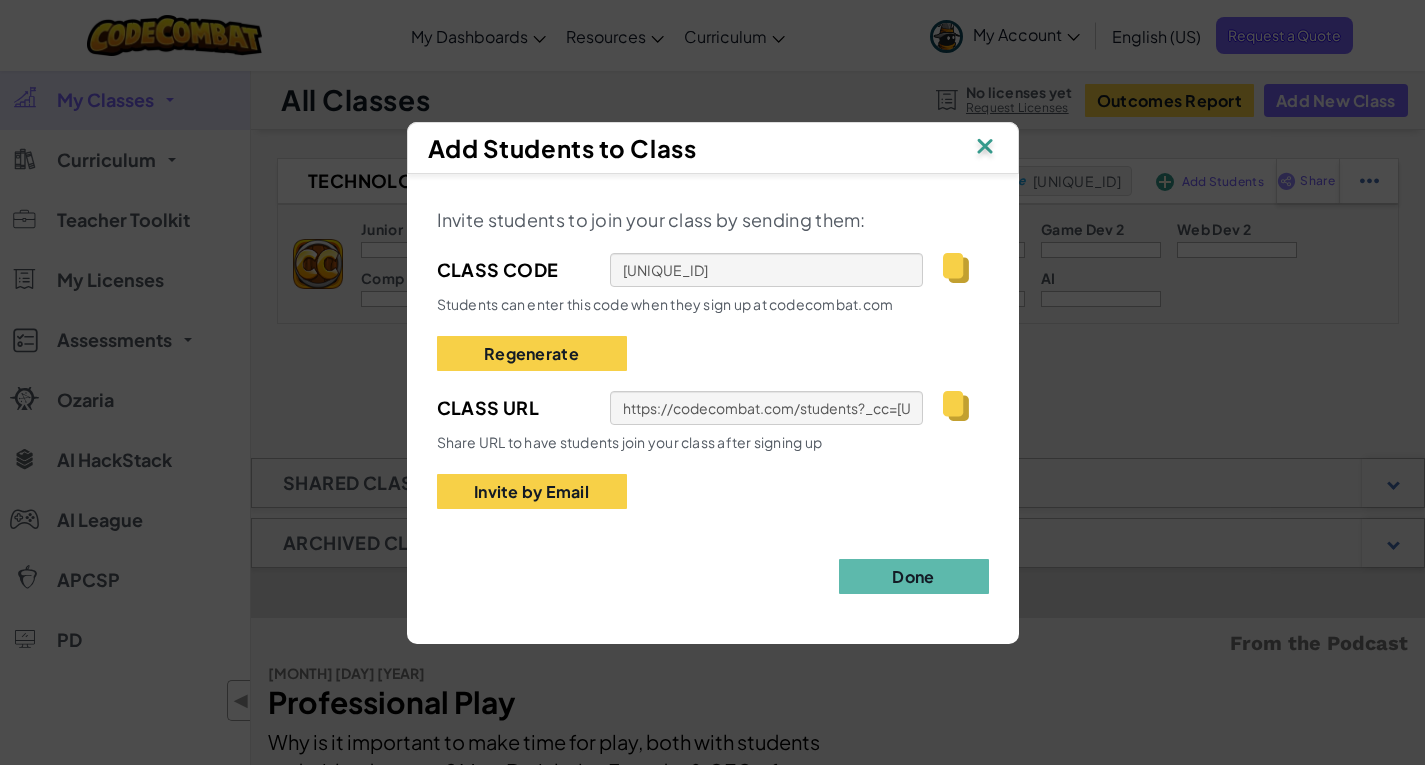 click at bounding box center [955, 406] 